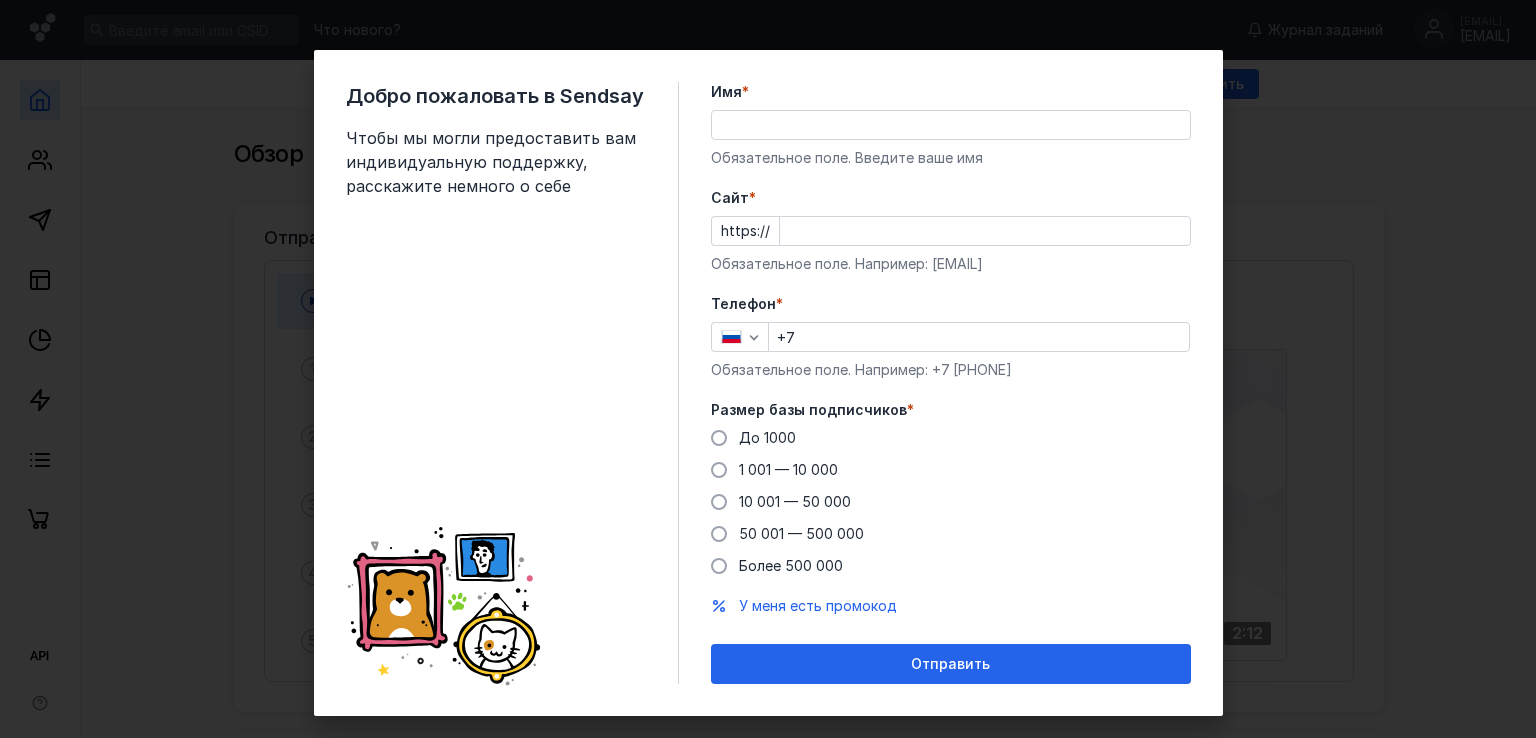 scroll, scrollTop: 0, scrollLeft: 0, axis: both 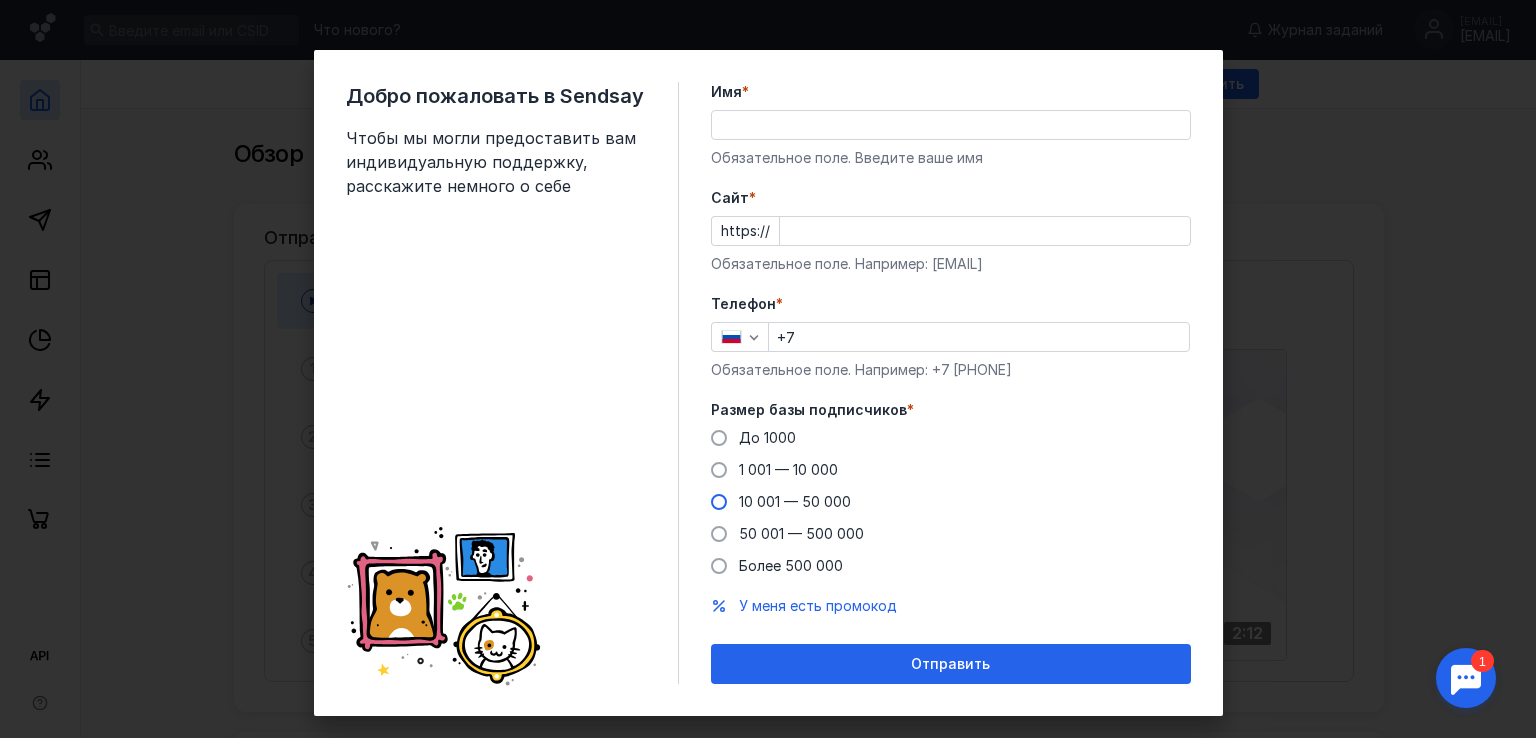 click on "10 001 — 50 000" at bounding box center [781, 502] 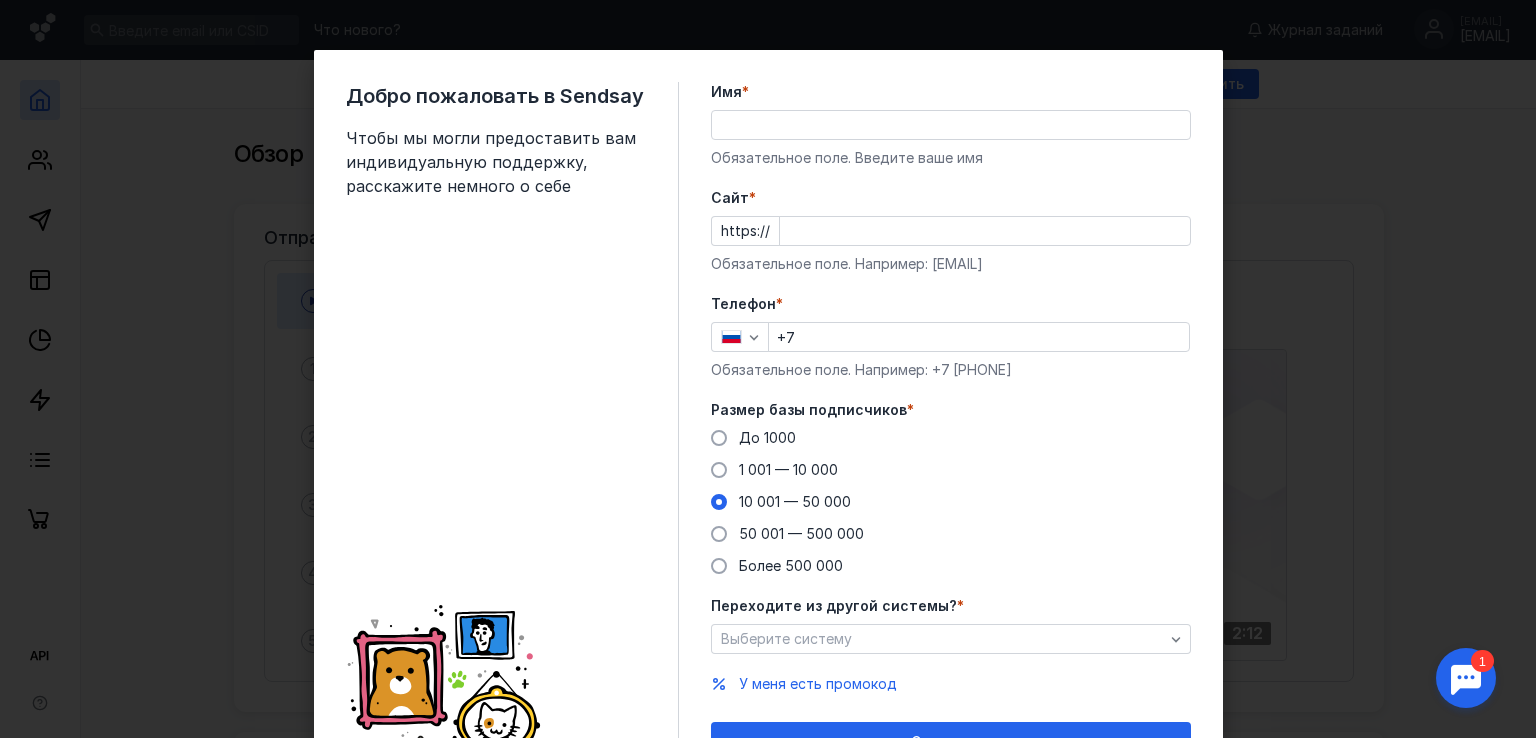 click on "Имя  *" at bounding box center [951, 125] 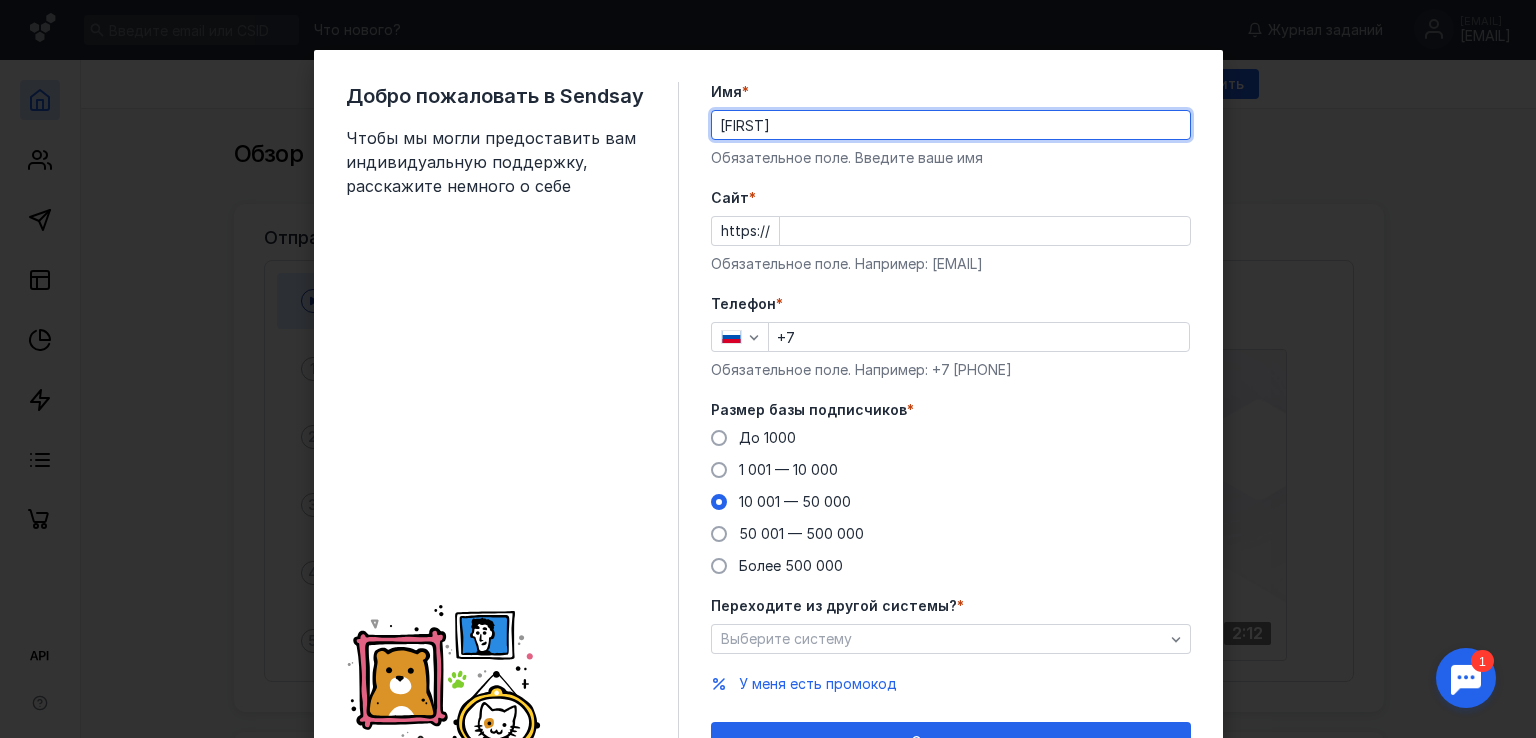 type on "[FIRST]" 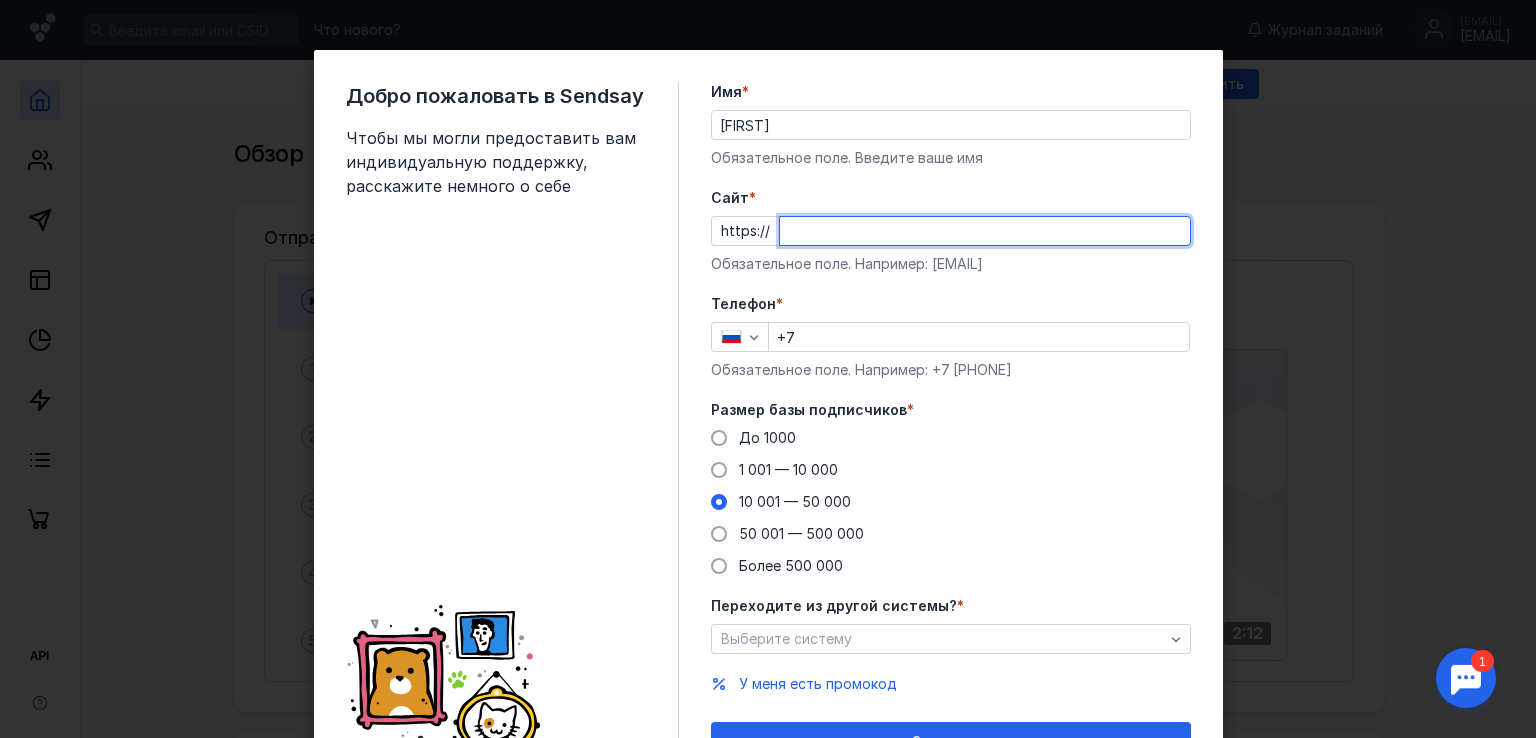 click on "Cайт  *" at bounding box center [985, 231] 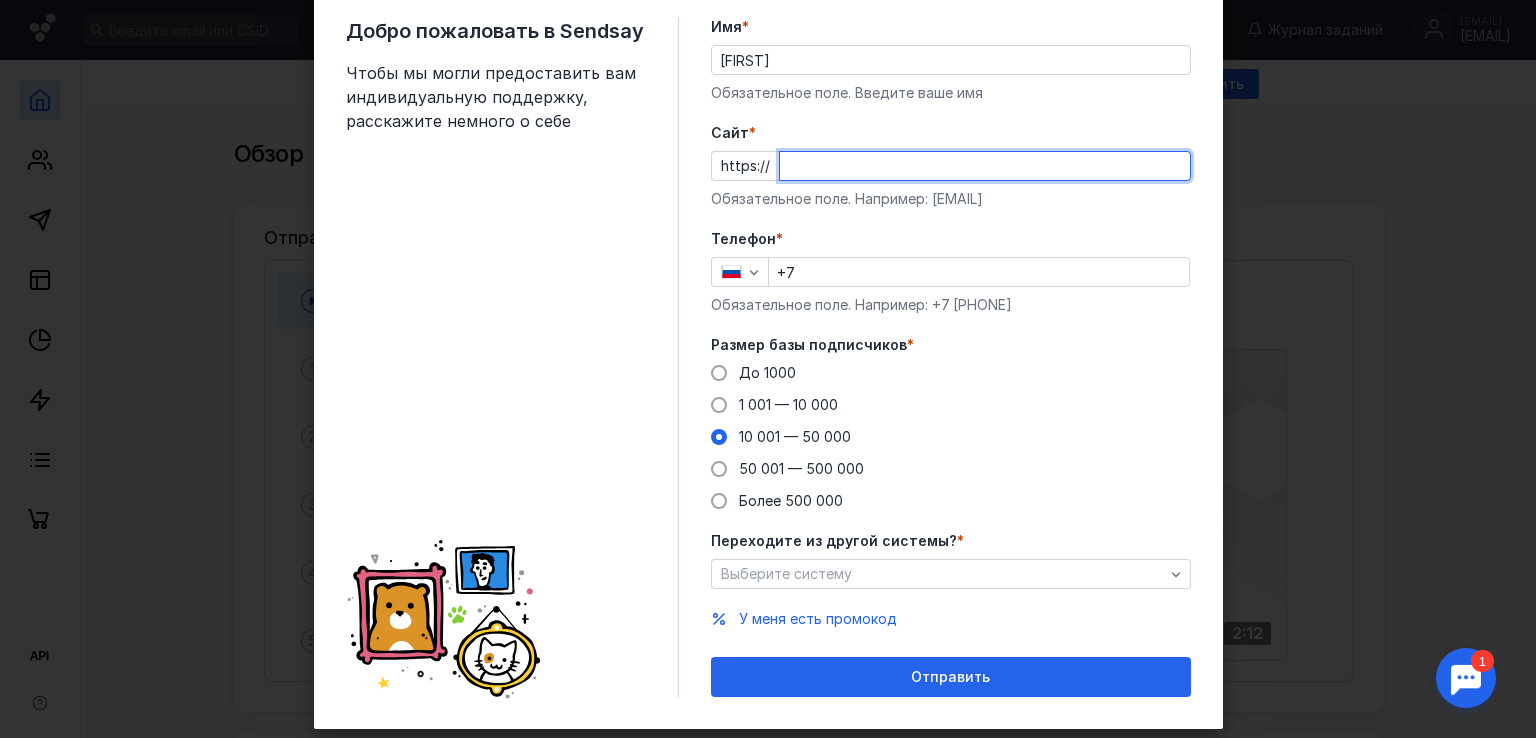 scroll, scrollTop: 106, scrollLeft: 0, axis: vertical 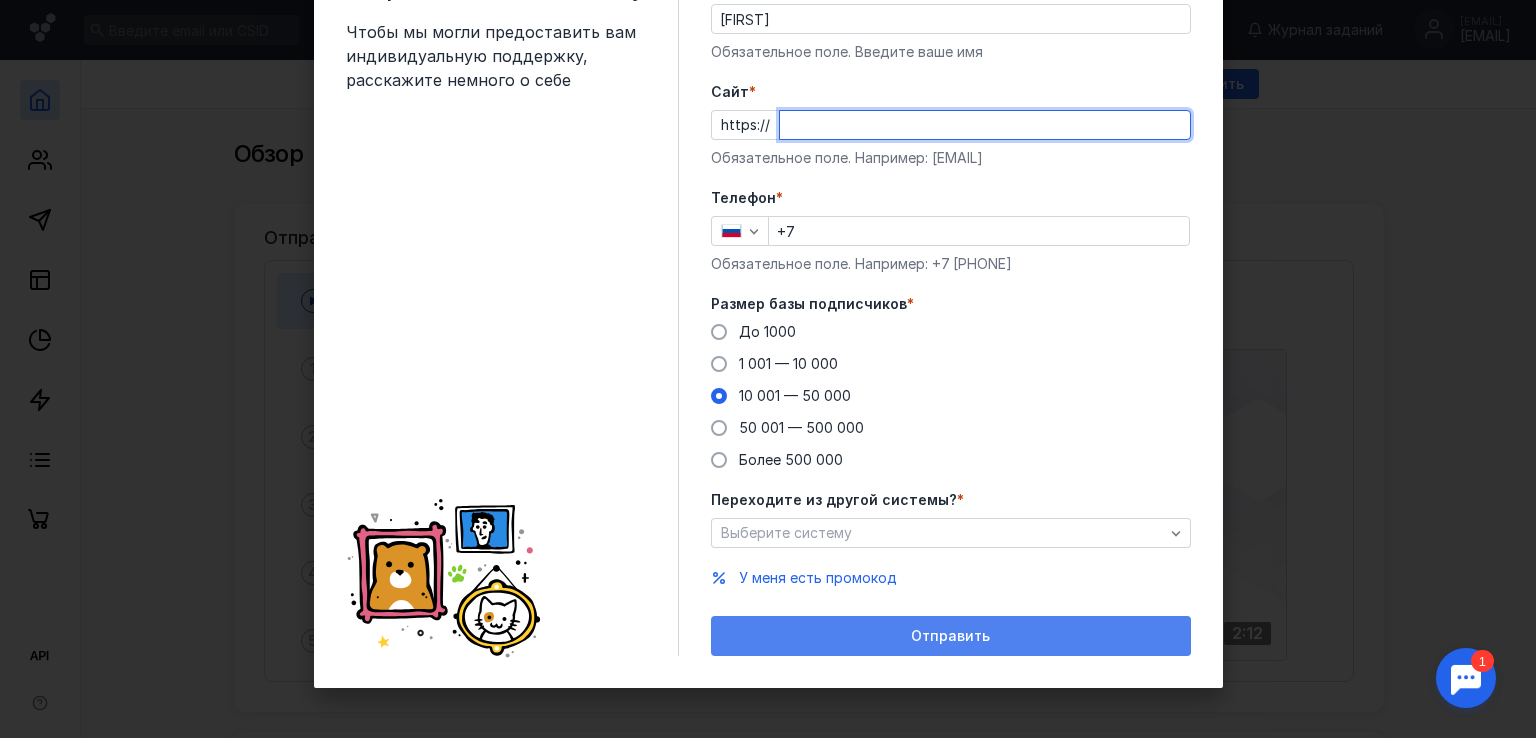 click on "Имя  * [FIRST] Обязательное поле. Введите ваше имя Cайт  * https:// Обязательное поле. Например: [EMAIL] Телефон  * +7 Обязательное поле. Например: +7 [PHONE] Размер базы подписчиков  * До 1000 1 001 — 10 000 10 001 — 50 000 50 001 — 500 000 Более 500 000 Переходите из другой системы?  * Выберите систему У меня есть промокод Отправить" at bounding box center [951, 316] 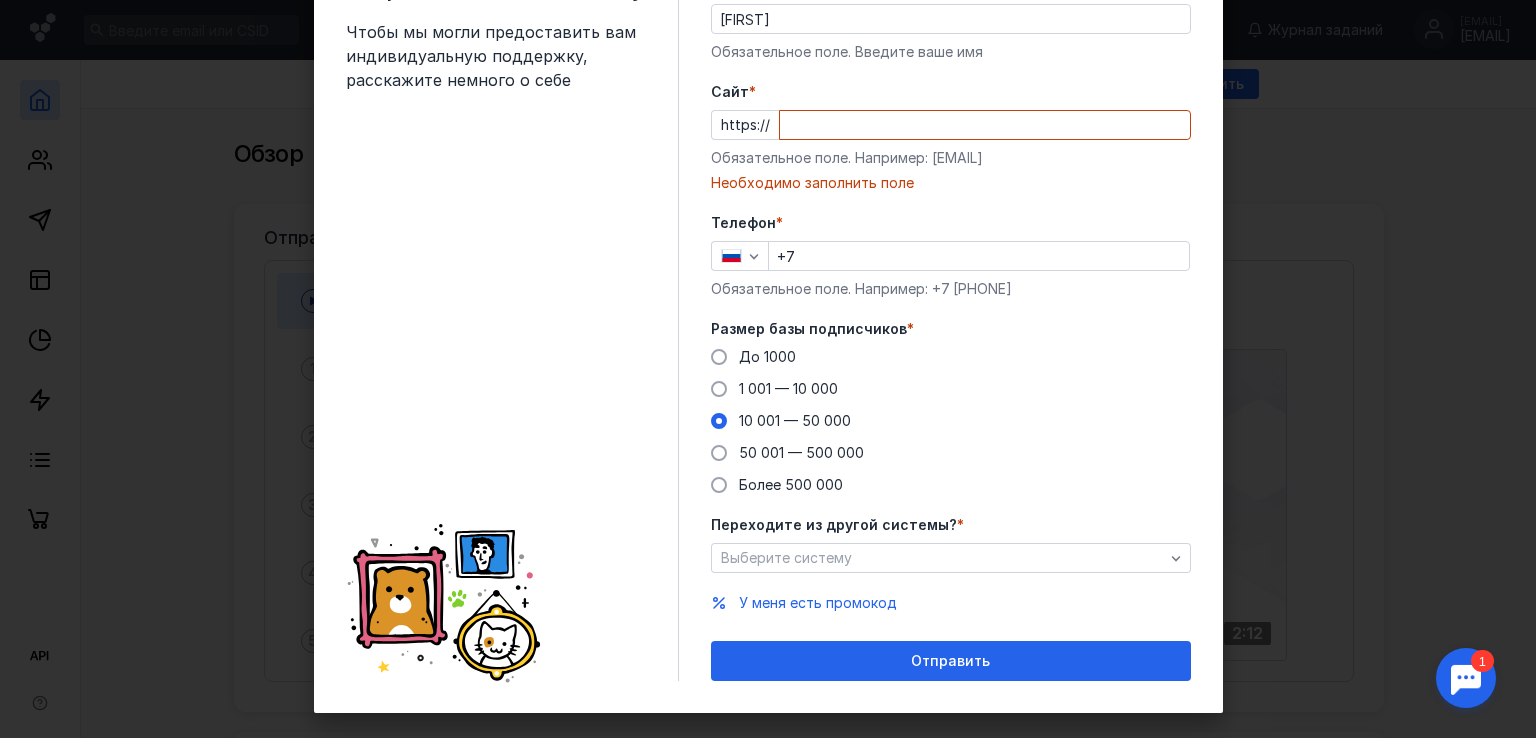 click on "Отправить" at bounding box center [951, 661] 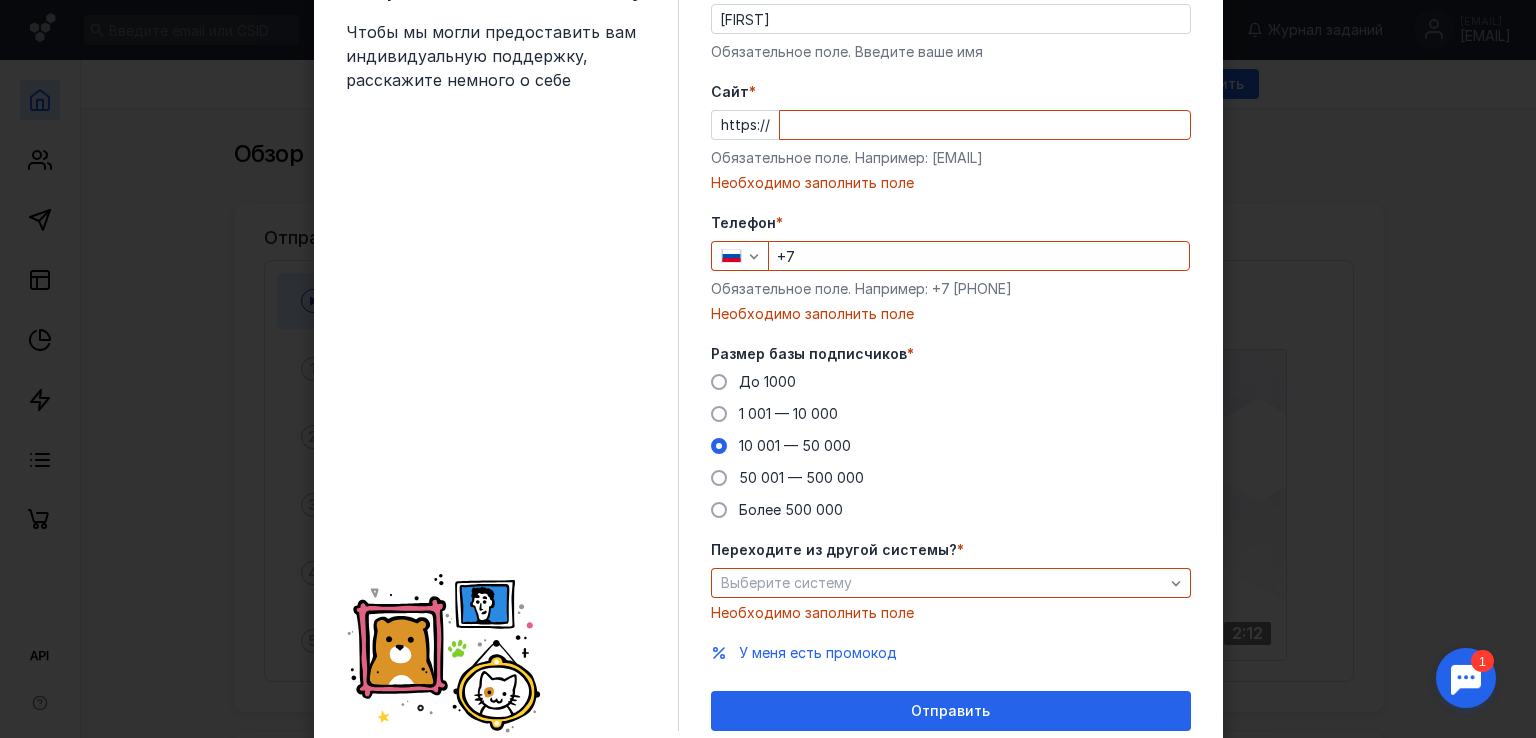 click on "+7" at bounding box center (979, 256) 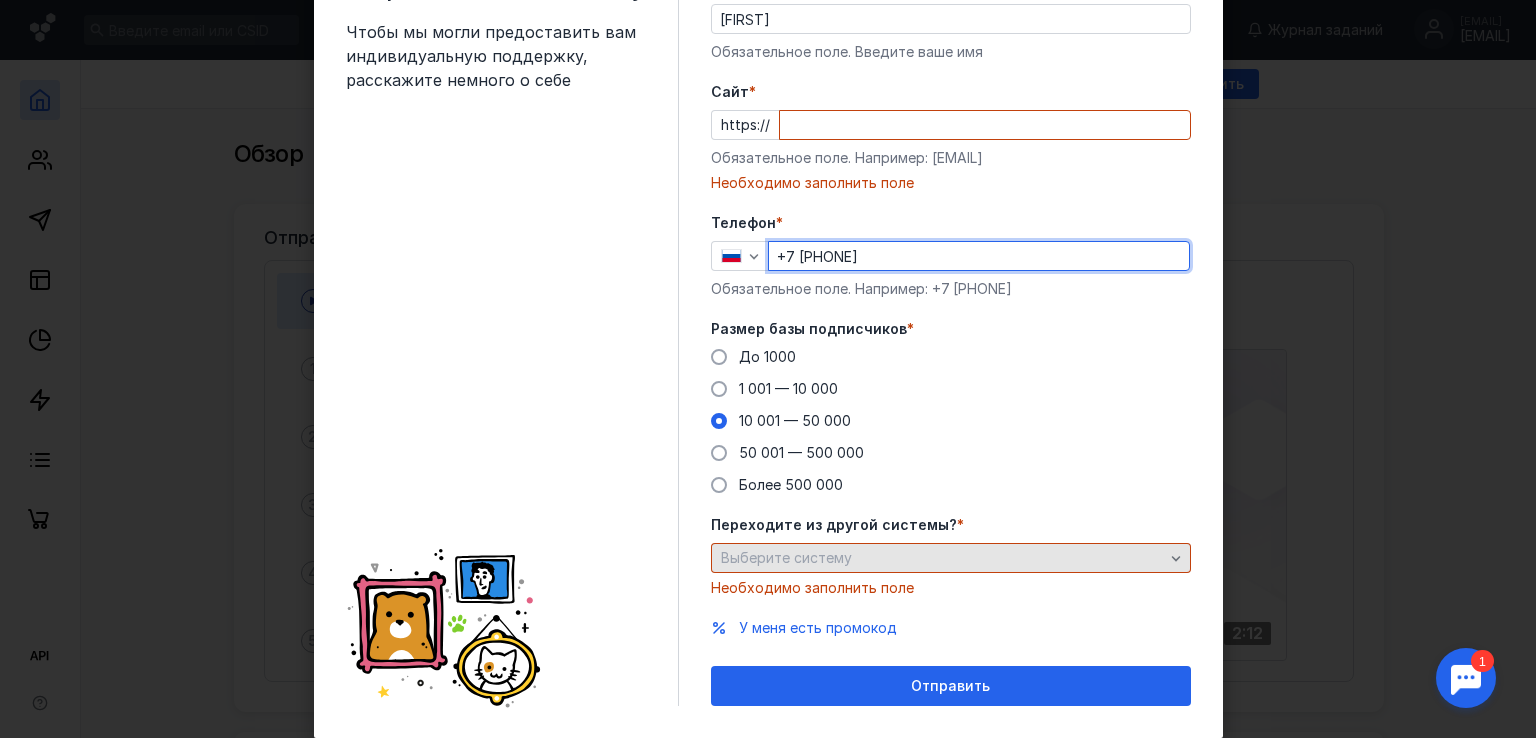 type on "+7 [PHONE]" 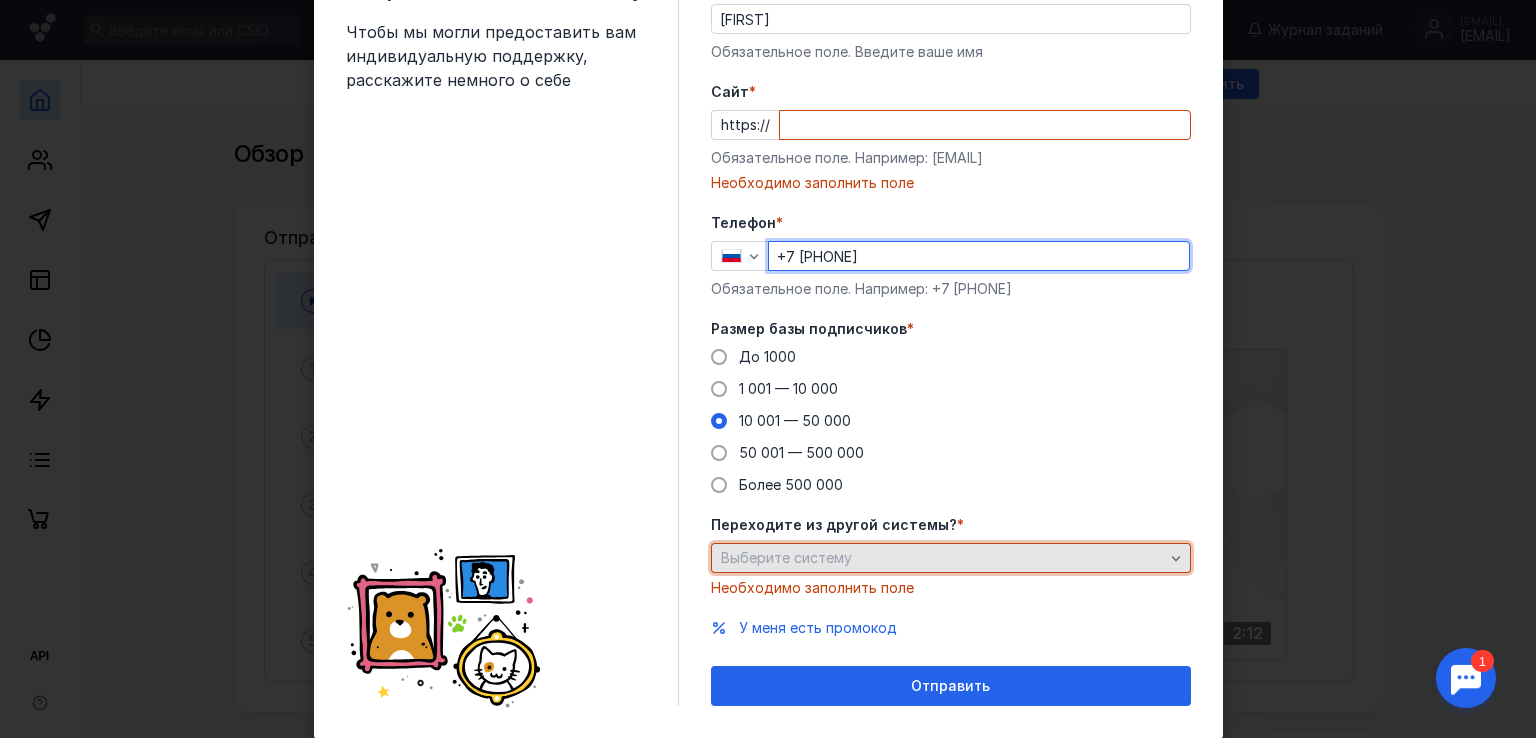 click on "Выберите систему" at bounding box center [786, 557] 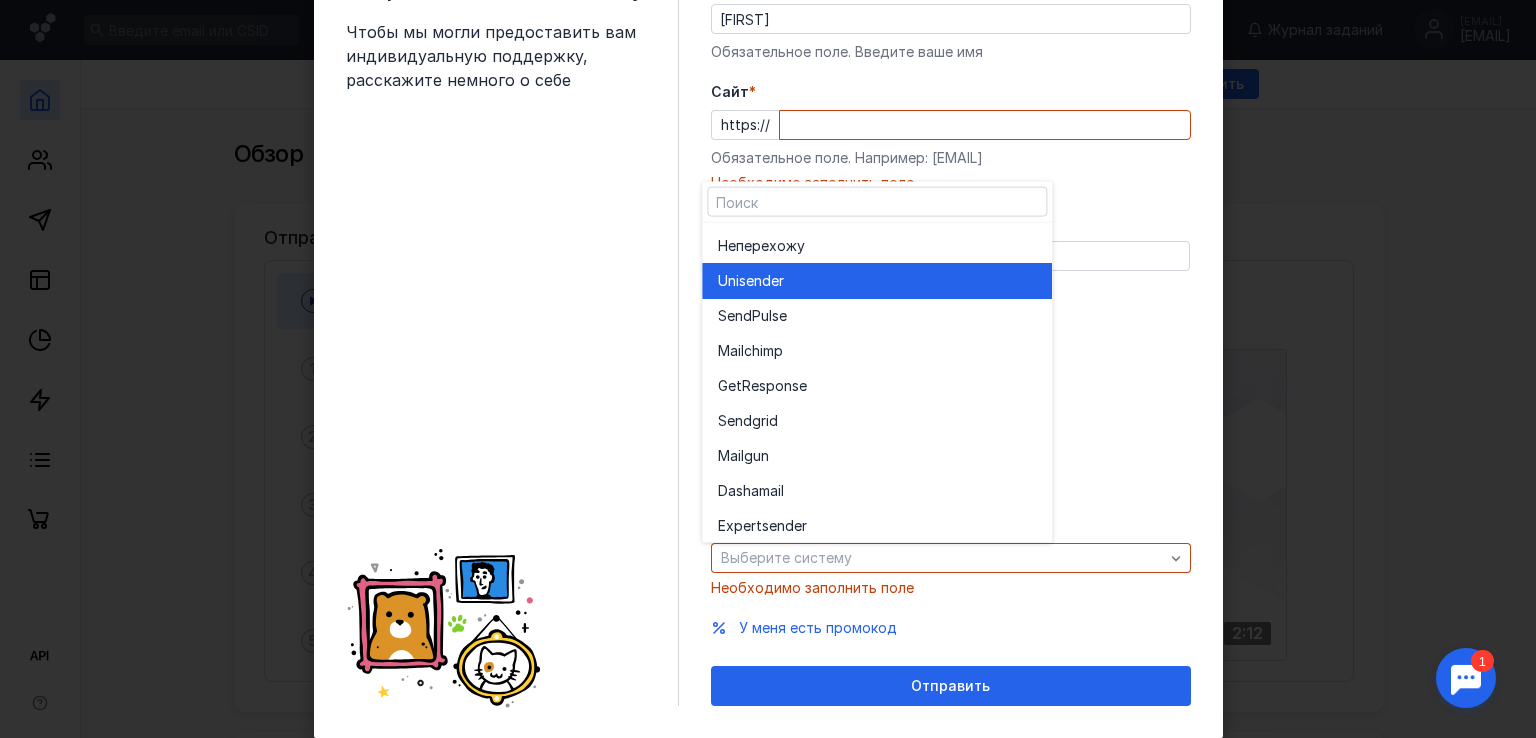 click on "Unisende r" at bounding box center (877, 281) 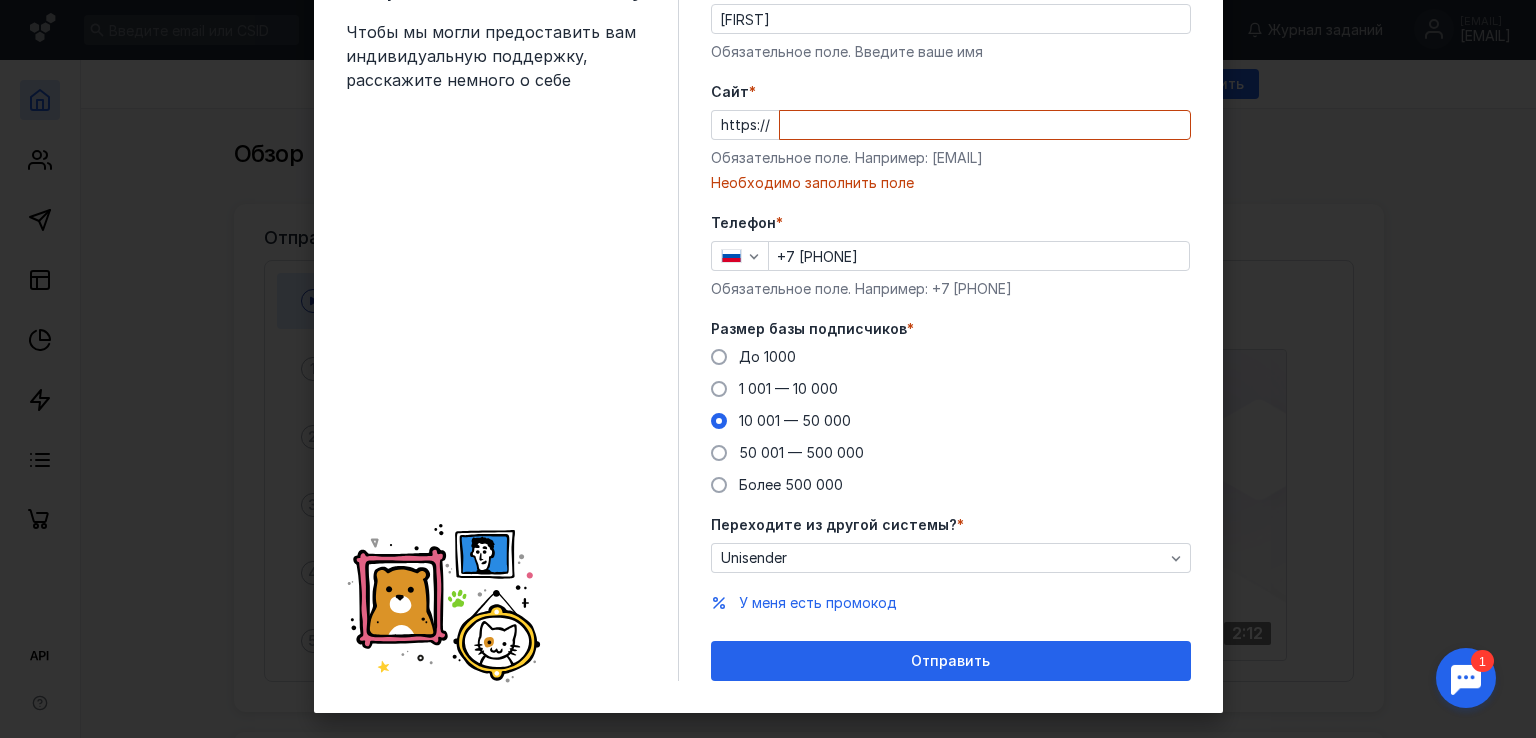 click on "Cайт  *" at bounding box center [985, 125] 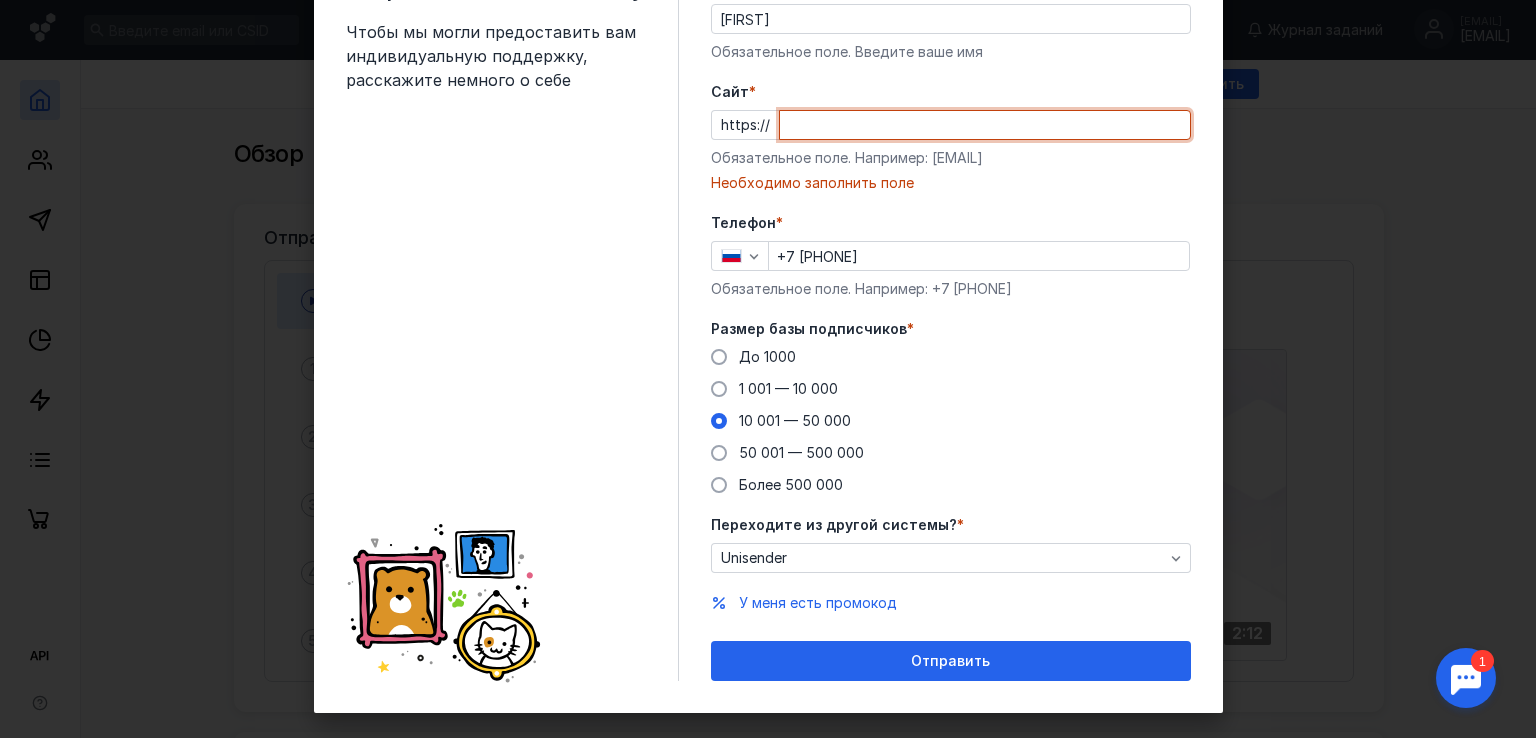 paste on "kwc-japan.ru/" 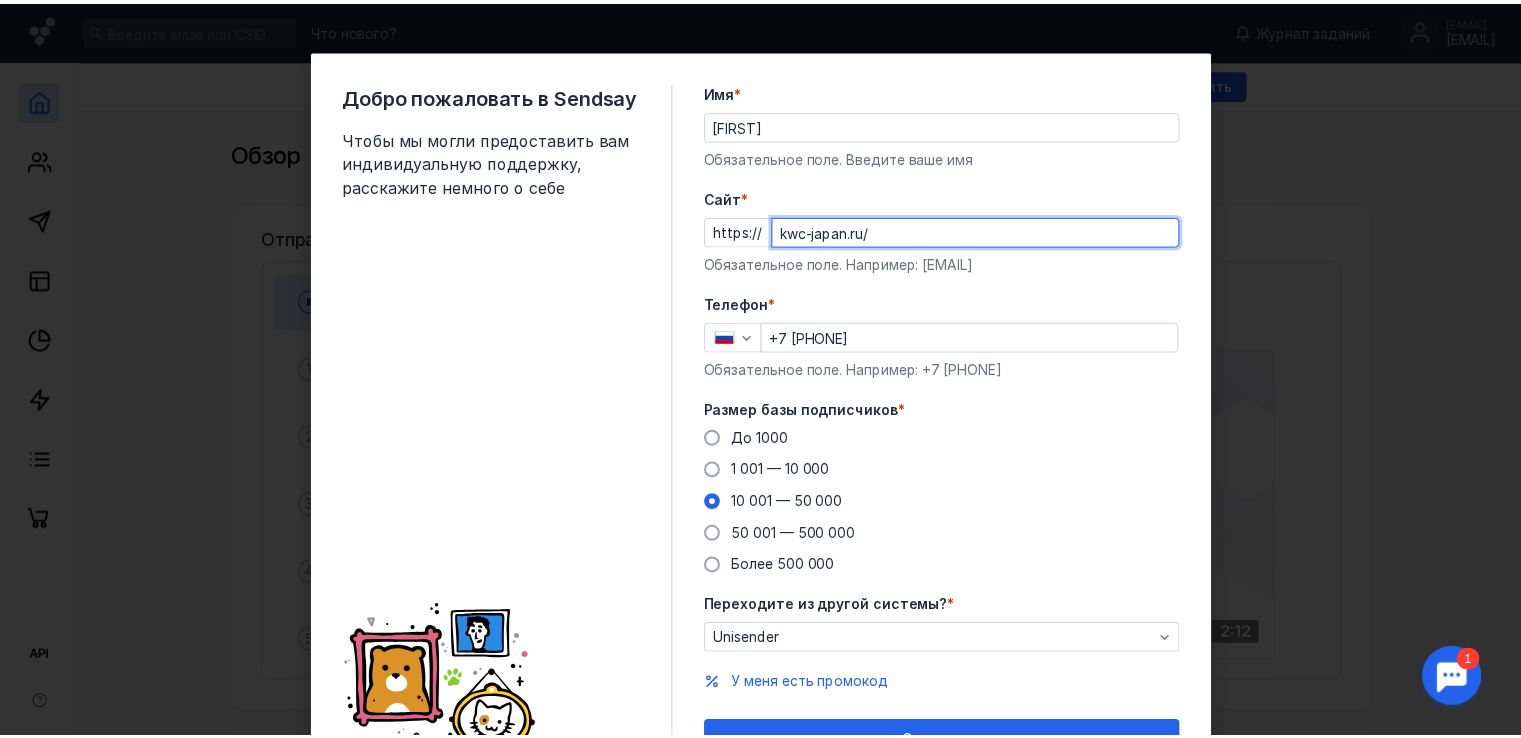 scroll, scrollTop: 100, scrollLeft: 0, axis: vertical 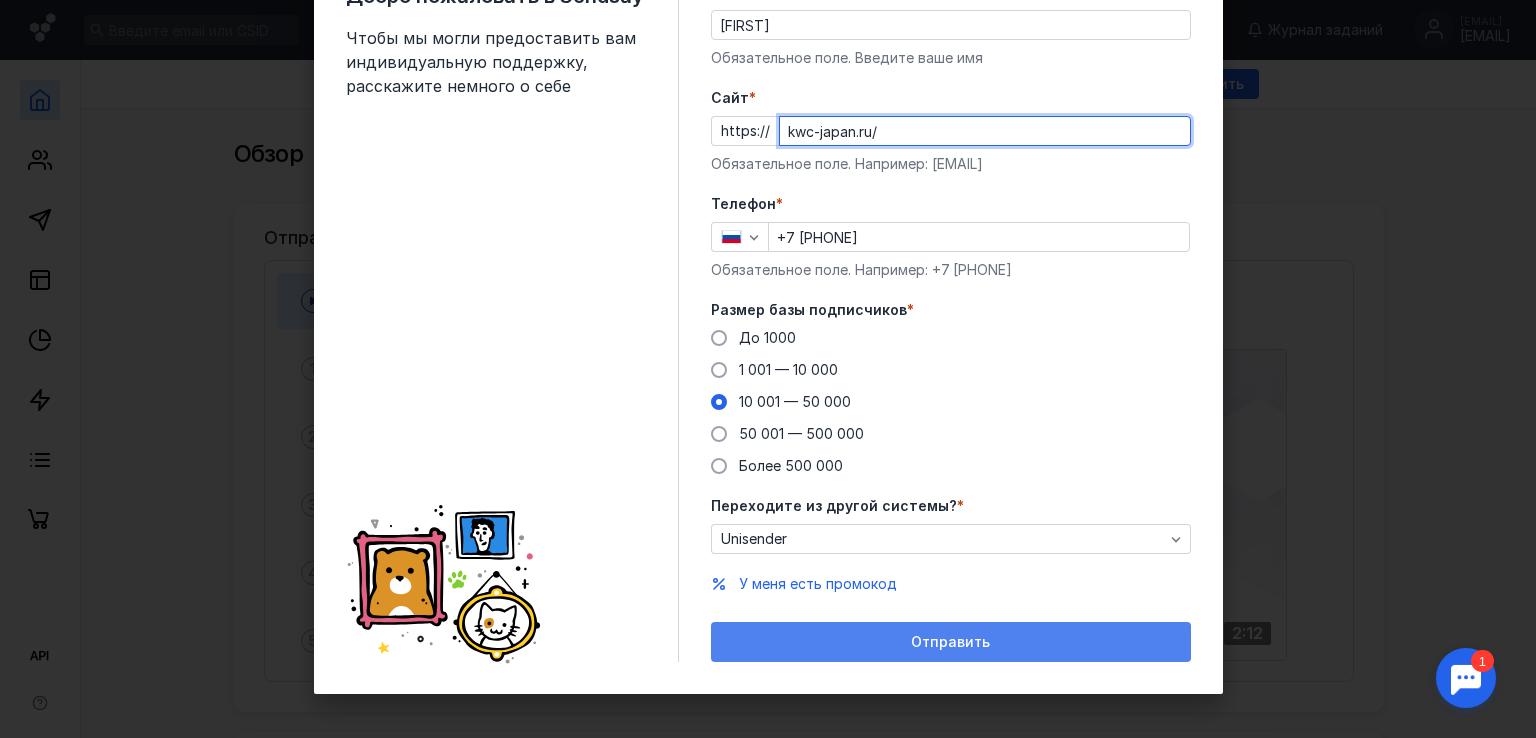 type on "kwc-japan.ru/" 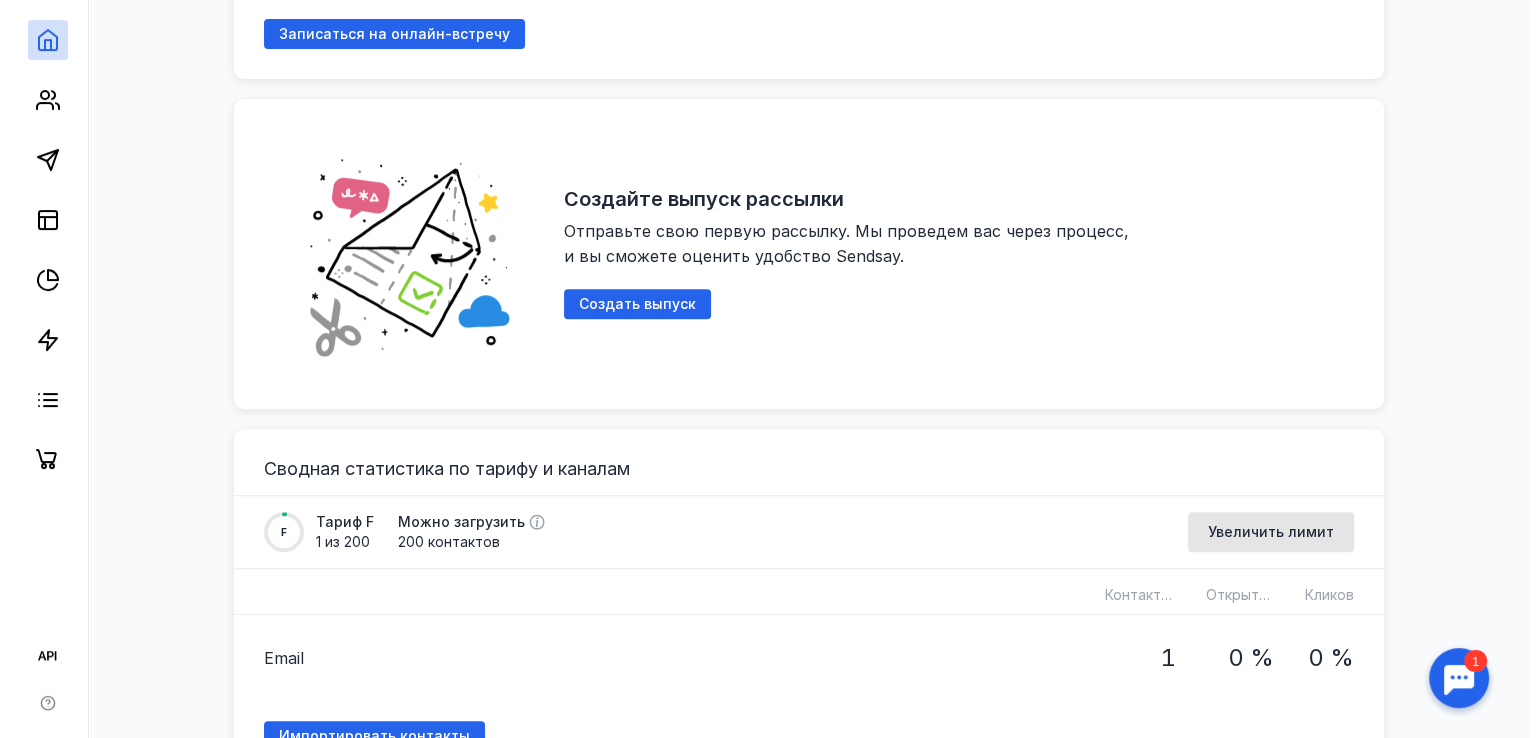 scroll, scrollTop: 900, scrollLeft: 0, axis: vertical 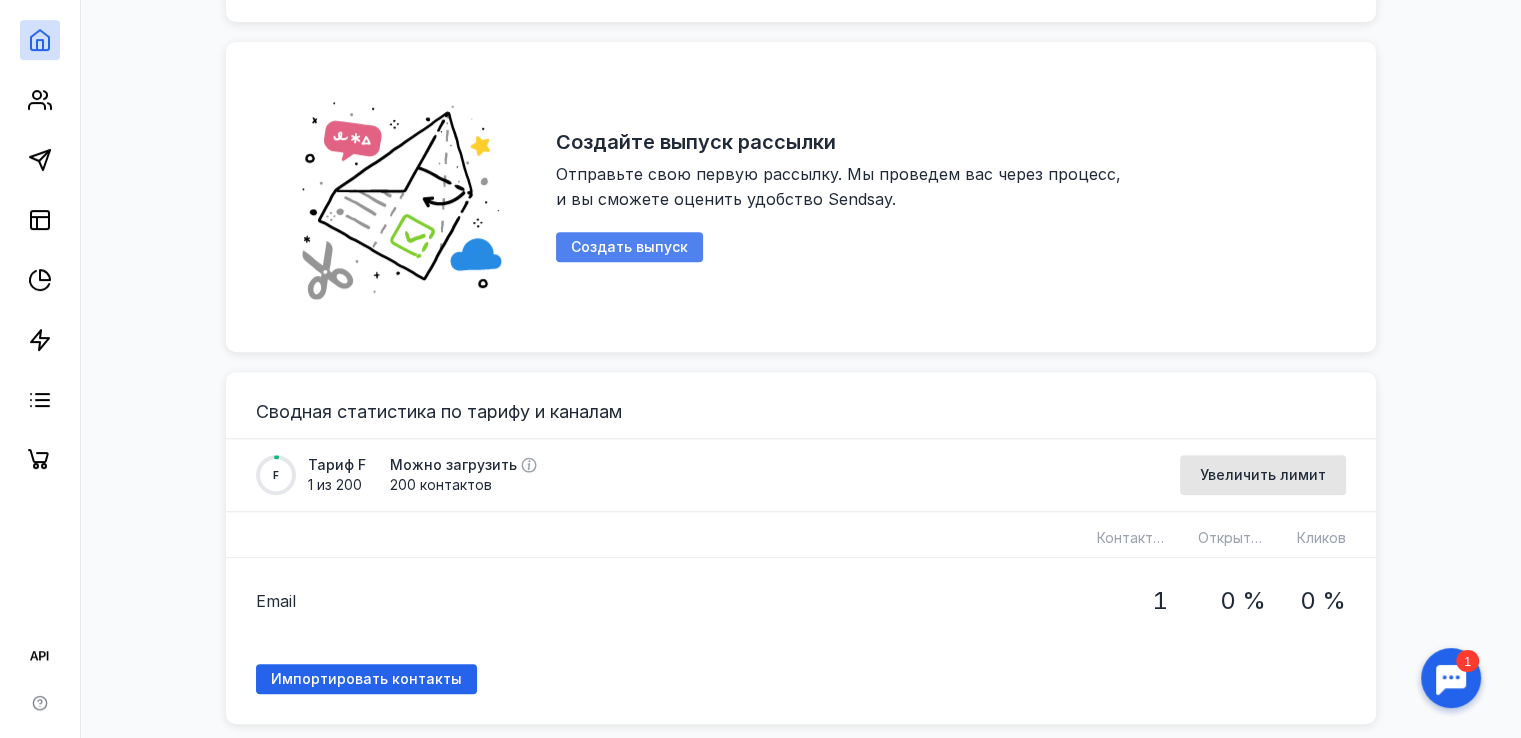 click on "Создать выпуск" at bounding box center [629, 247] 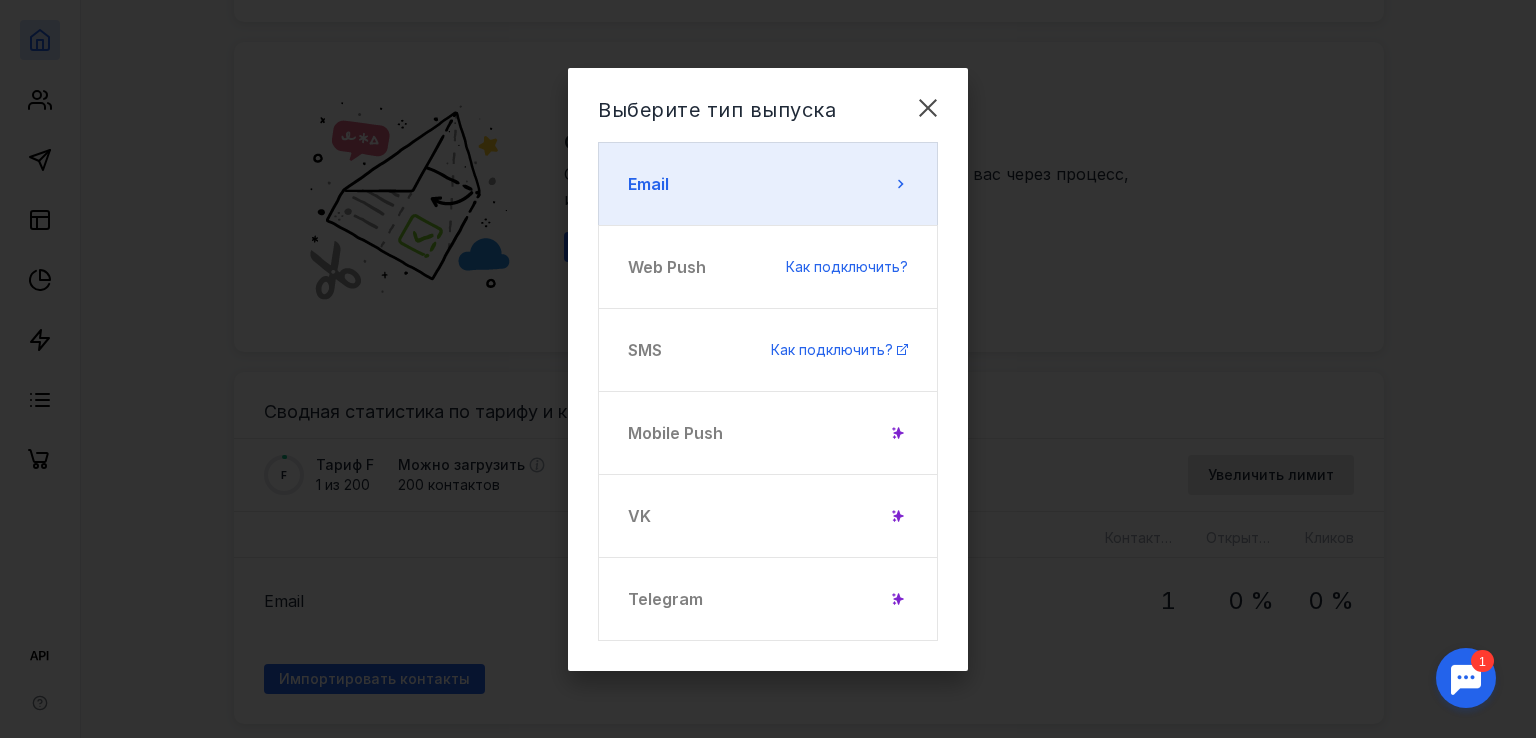 click on "Email" at bounding box center [768, 184] 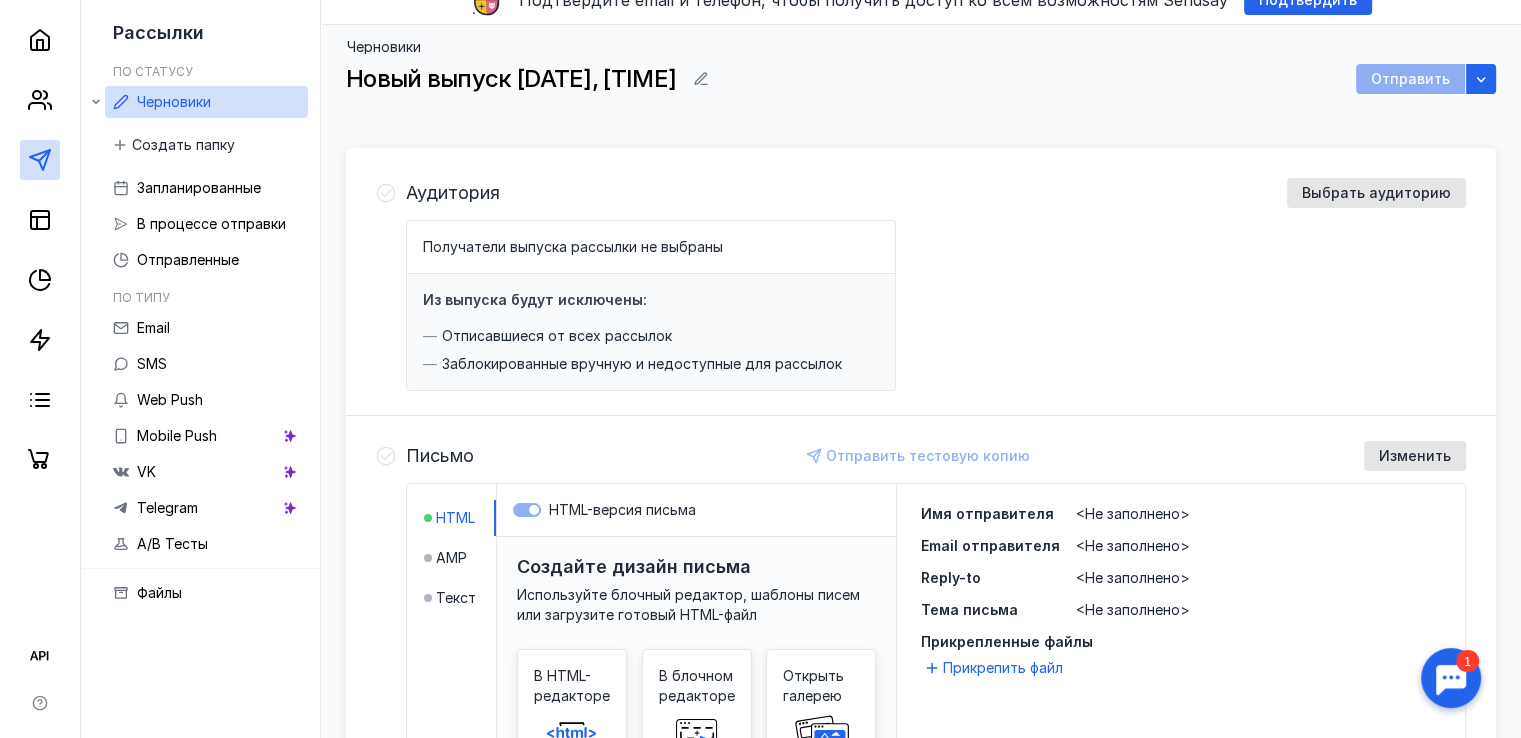 scroll, scrollTop: 8, scrollLeft: 0, axis: vertical 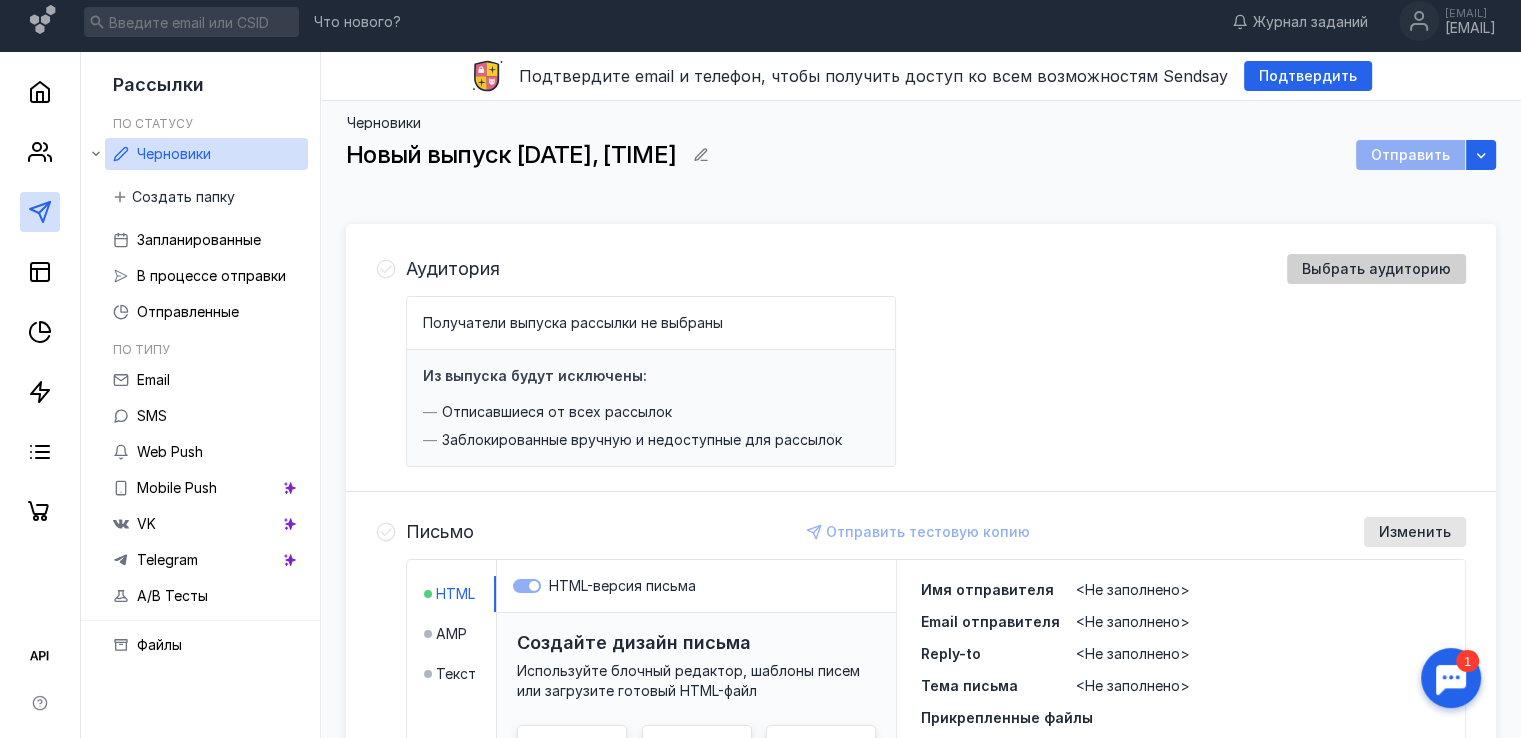 click on "Выбрать аудиторию" at bounding box center [1376, 269] 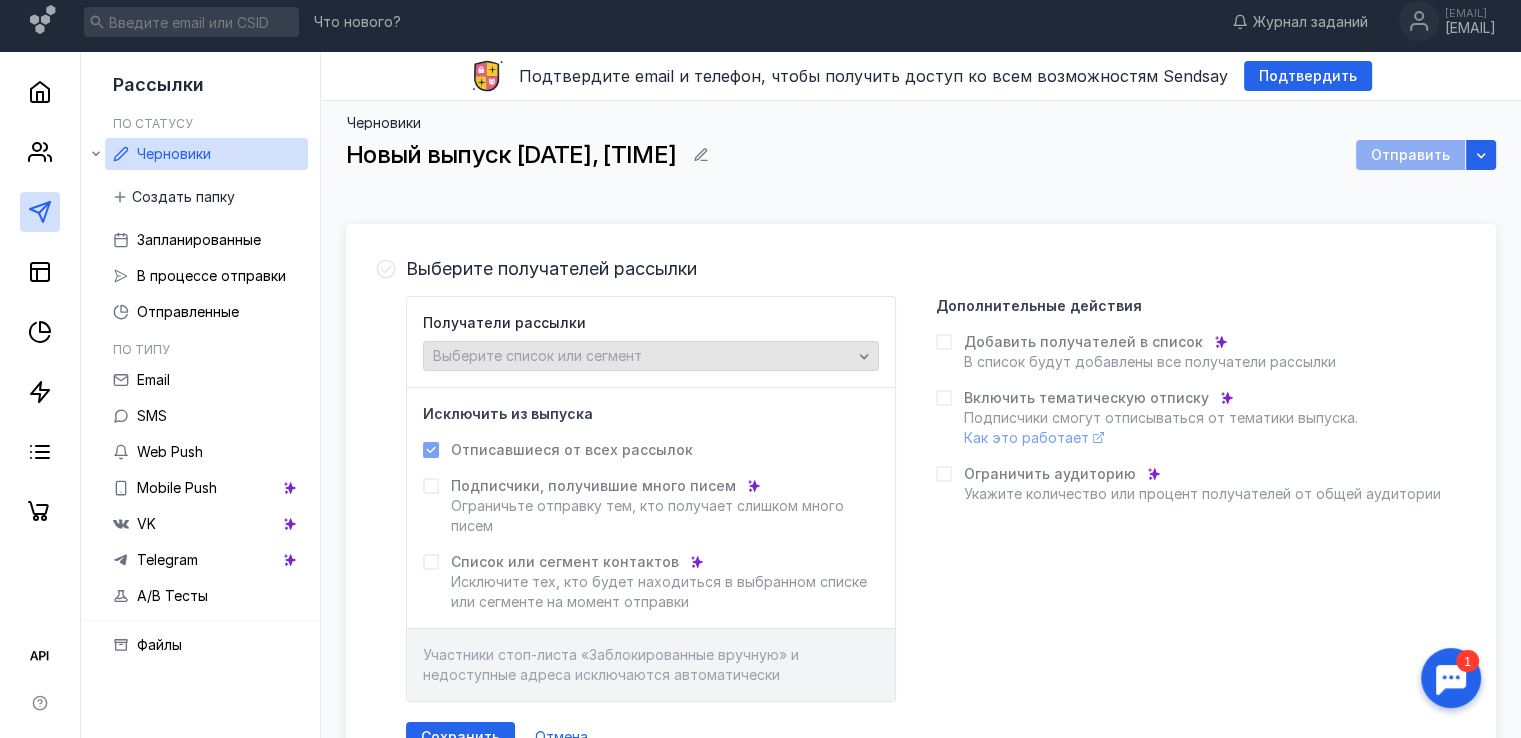 click on "Выберите список или сегмент" at bounding box center [651, 356] 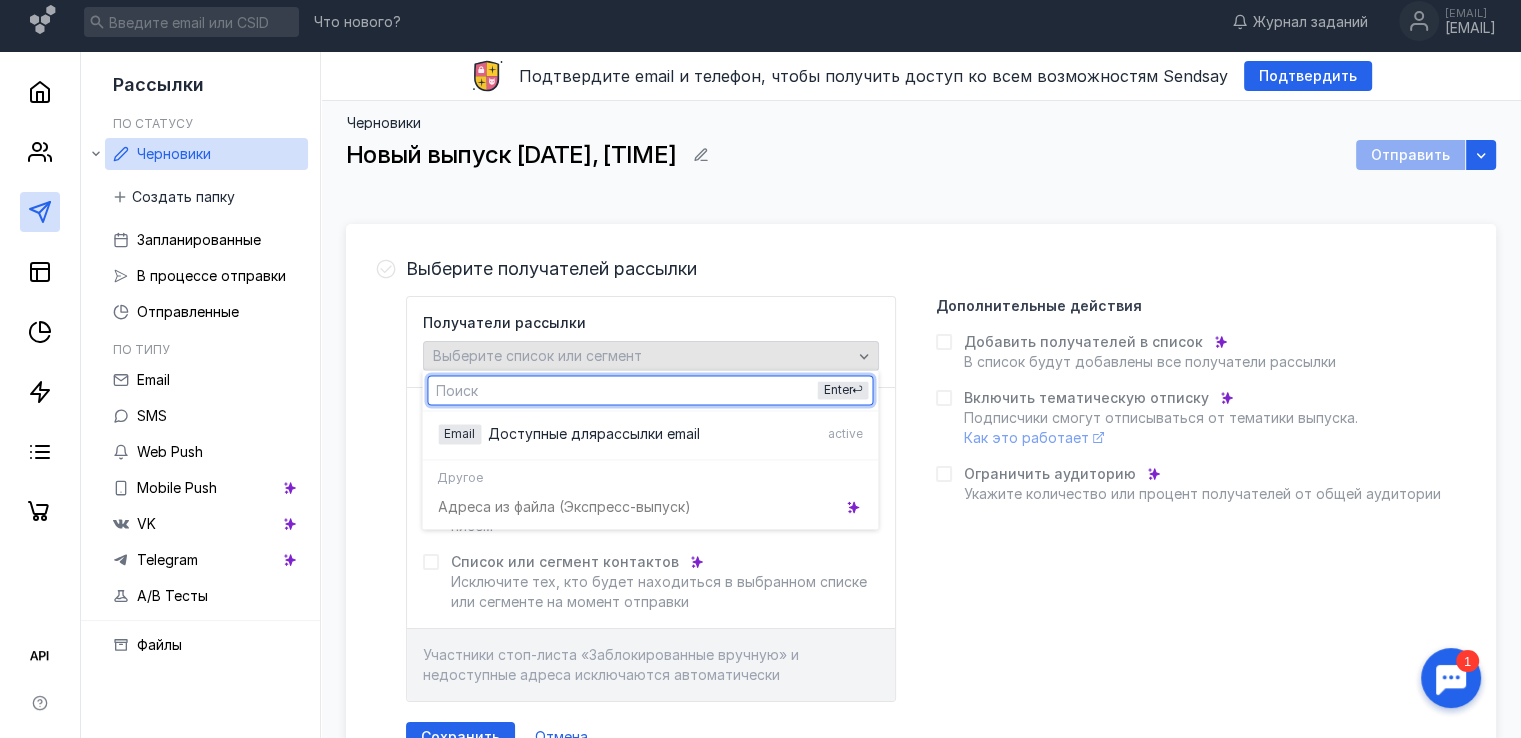 click on "Выберите список или сегмент" at bounding box center (642, 356) 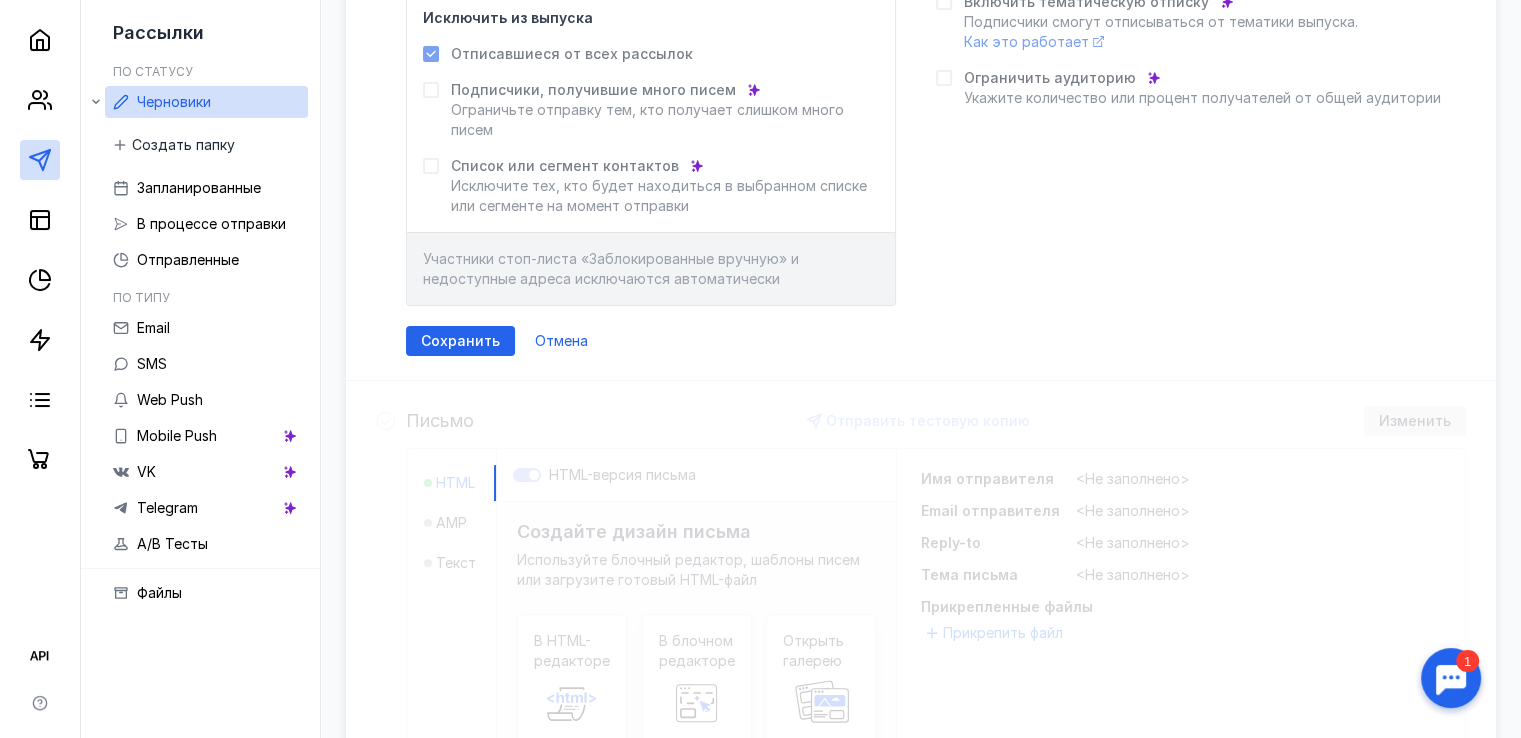 scroll, scrollTop: 408, scrollLeft: 0, axis: vertical 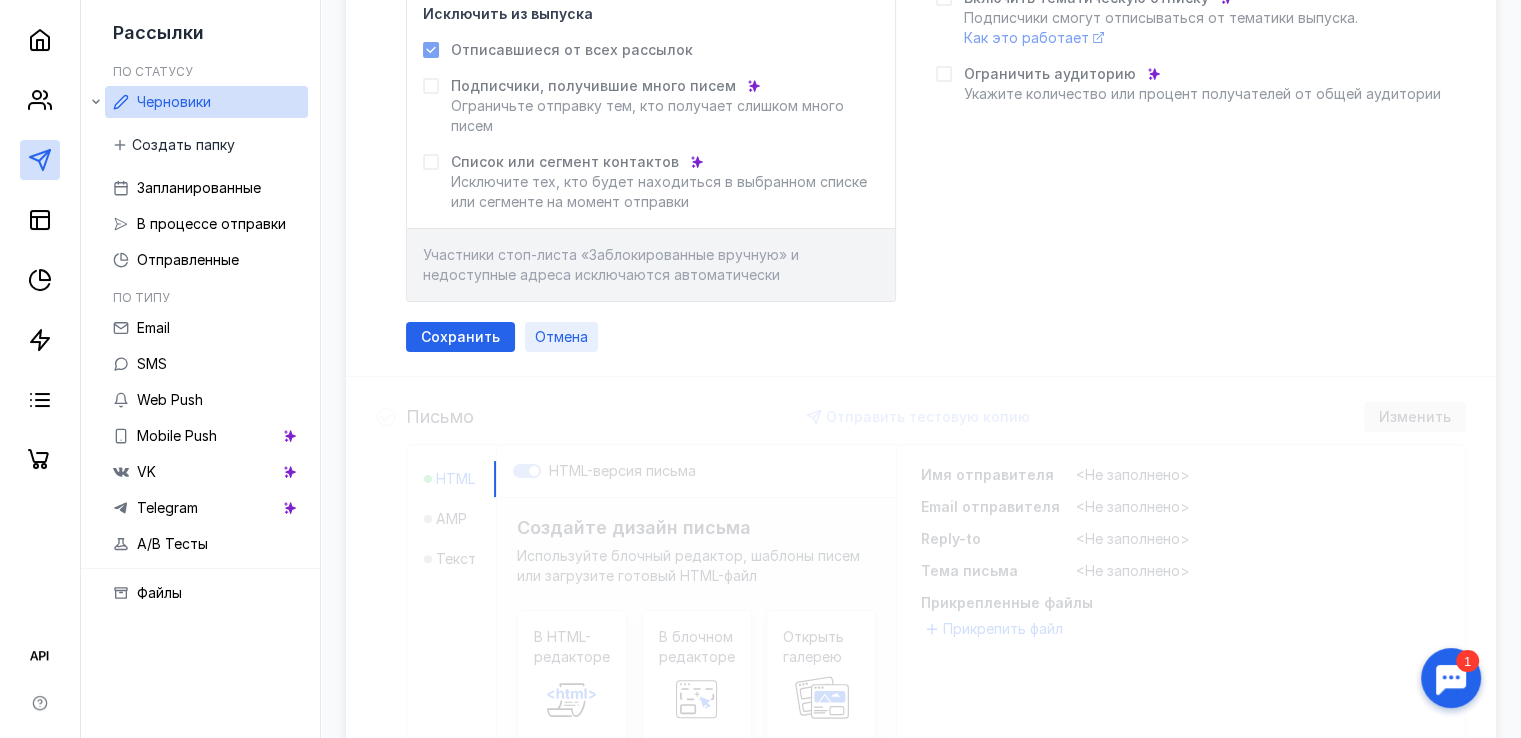 click on "Отмена" at bounding box center [561, 337] 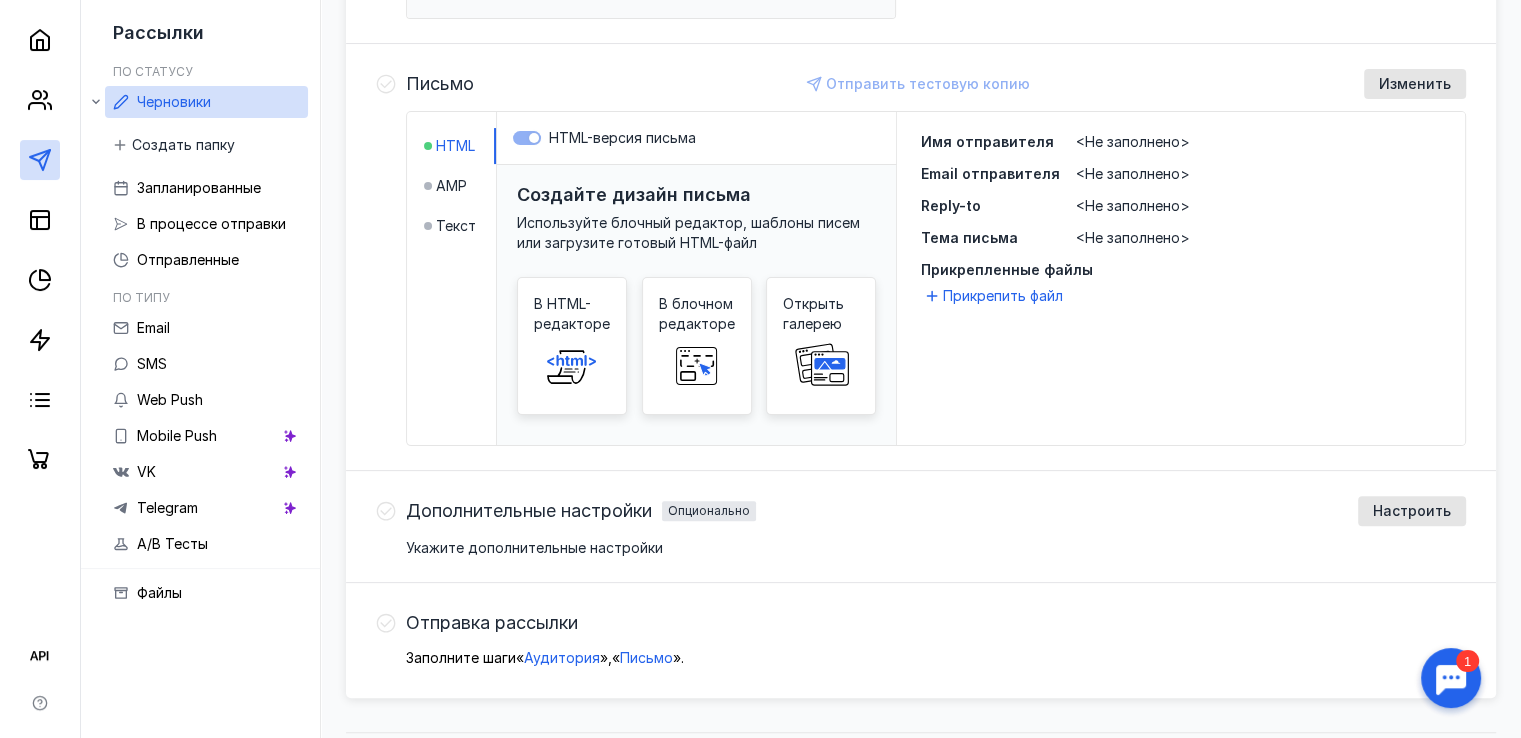 scroll, scrollTop: 408, scrollLeft: 0, axis: vertical 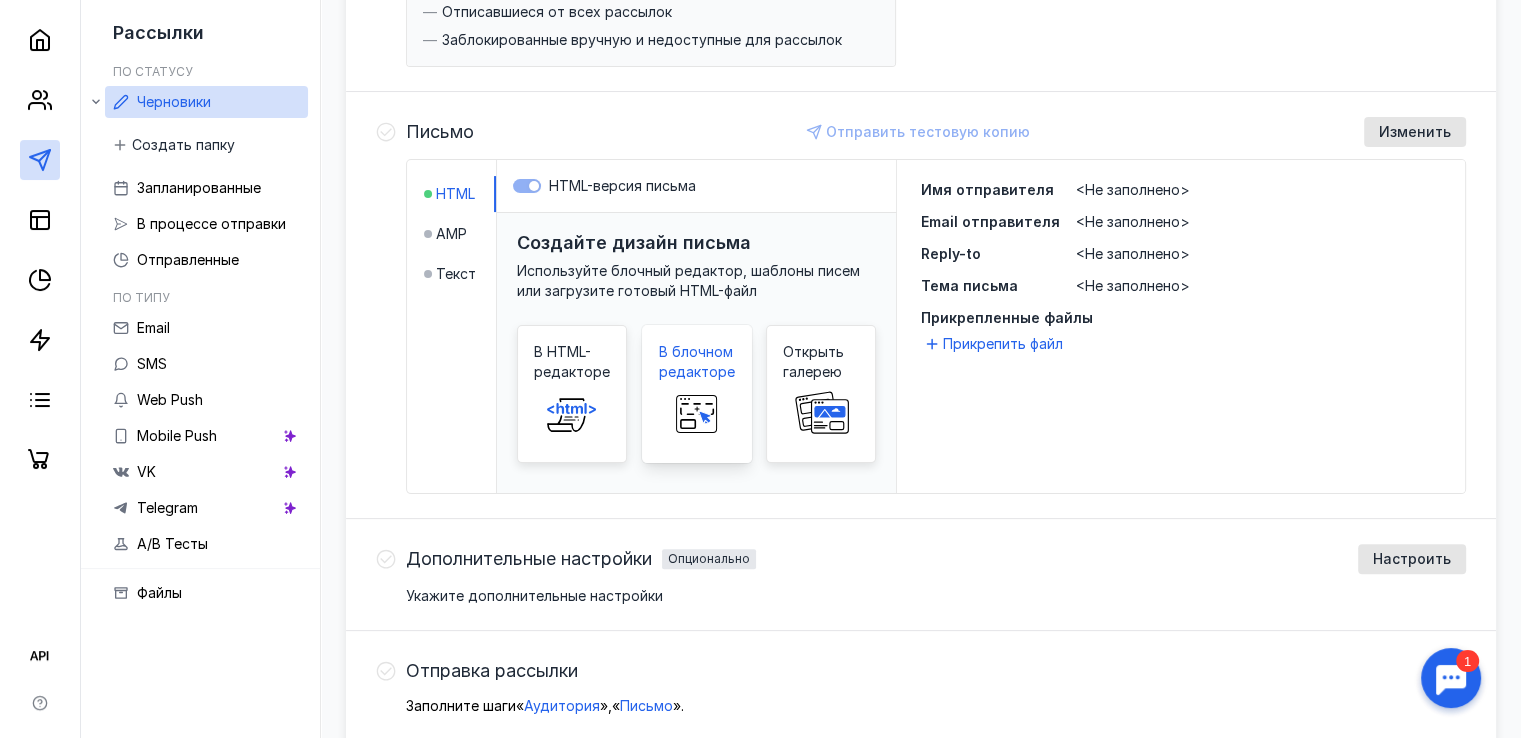 click on "В блочном редакторе" at bounding box center (697, 362) 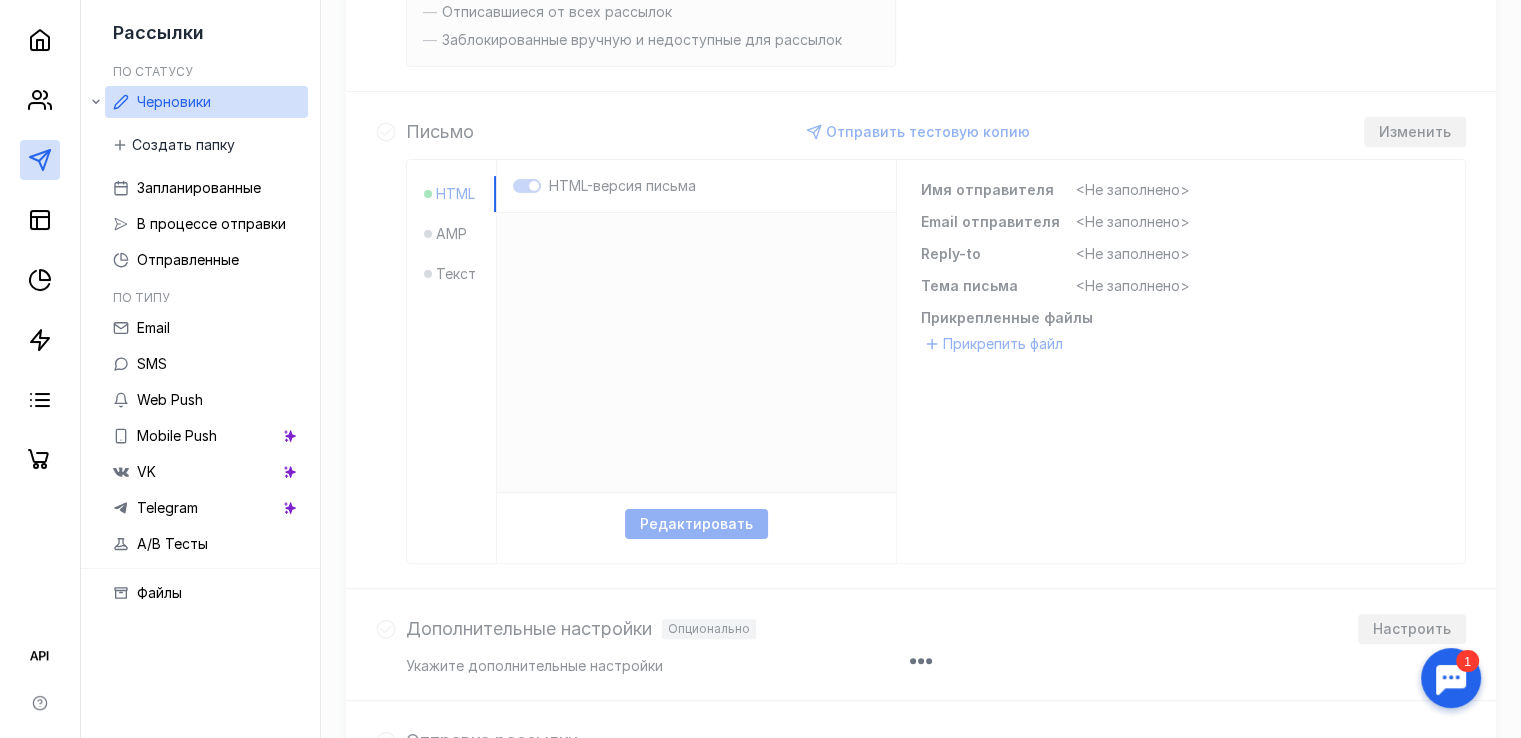 scroll, scrollTop: 0, scrollLeft: 0, axis: both 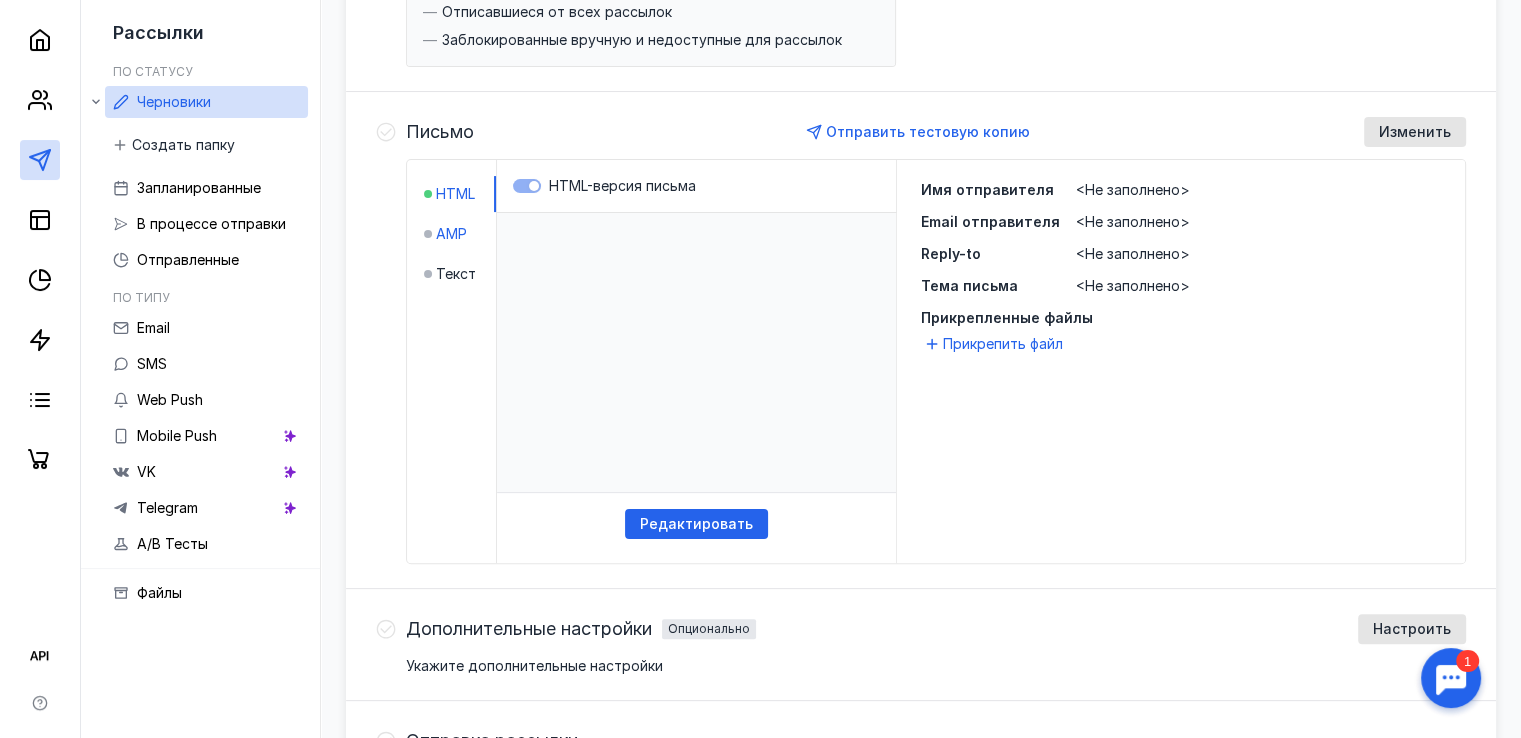 click on "AMP" at bounding box center (451, 234) 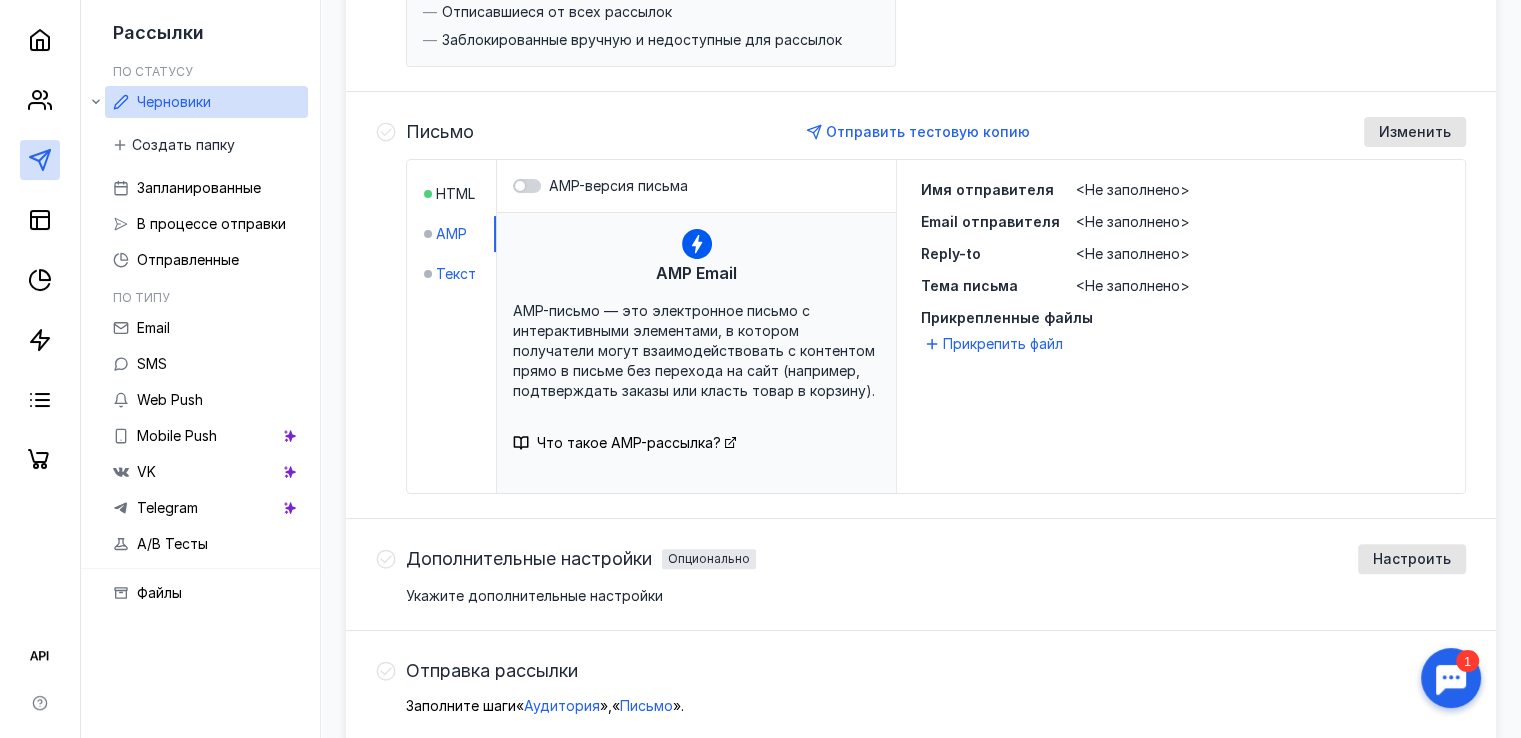 click on "Текст" at bounding box center [456, 274] 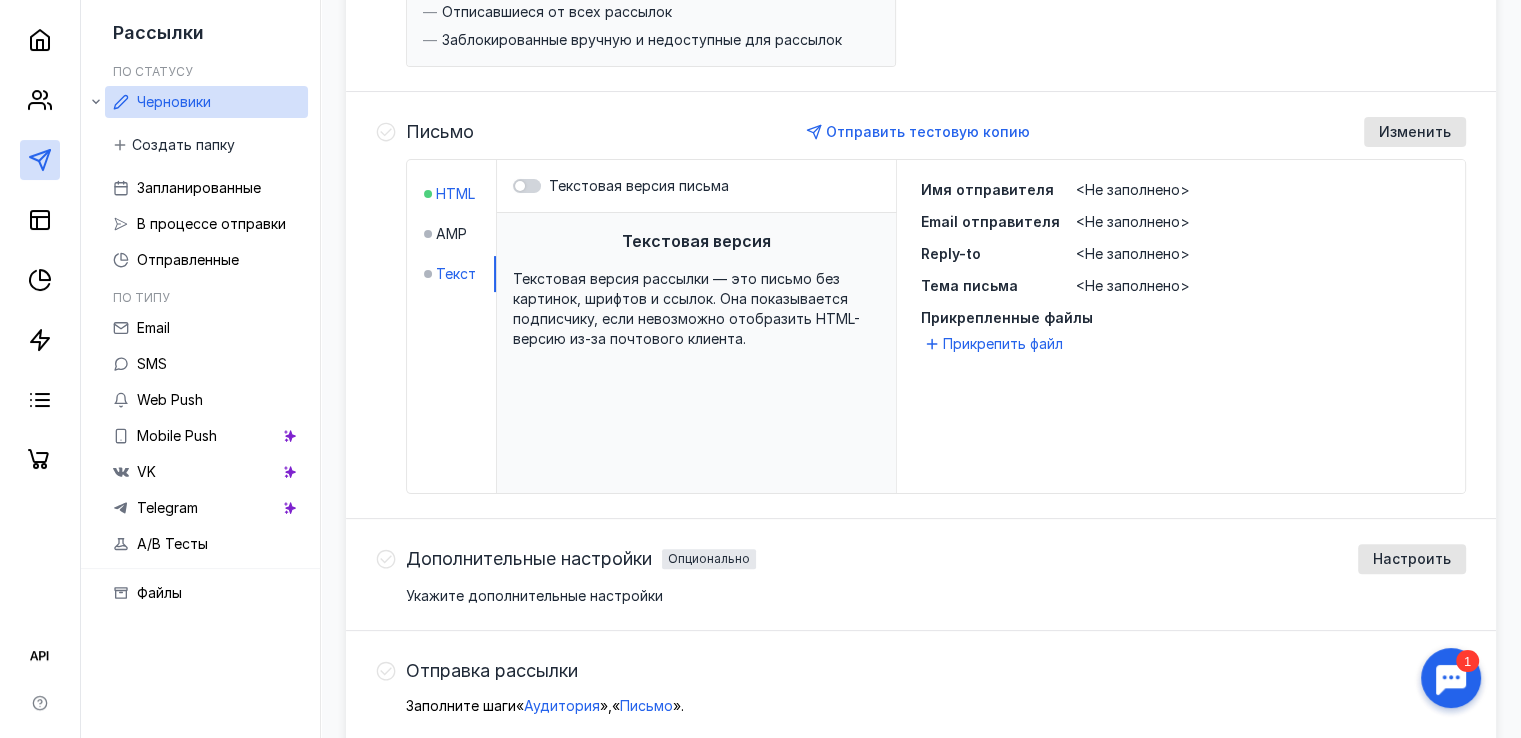 click on "HTML" at bounding box center [455, 194] 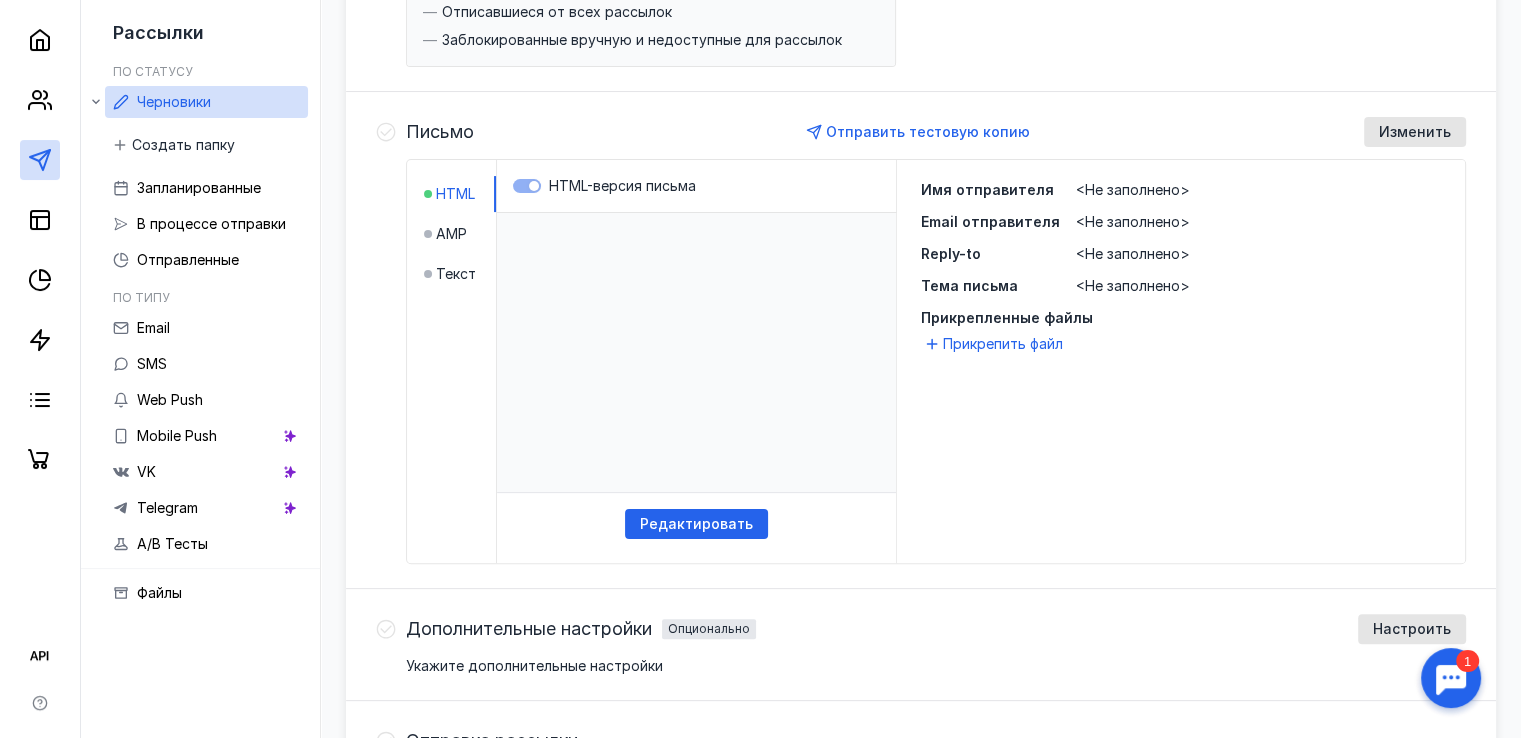 scroll, scrollTop: 0, scrollLeft: 0, axis: both 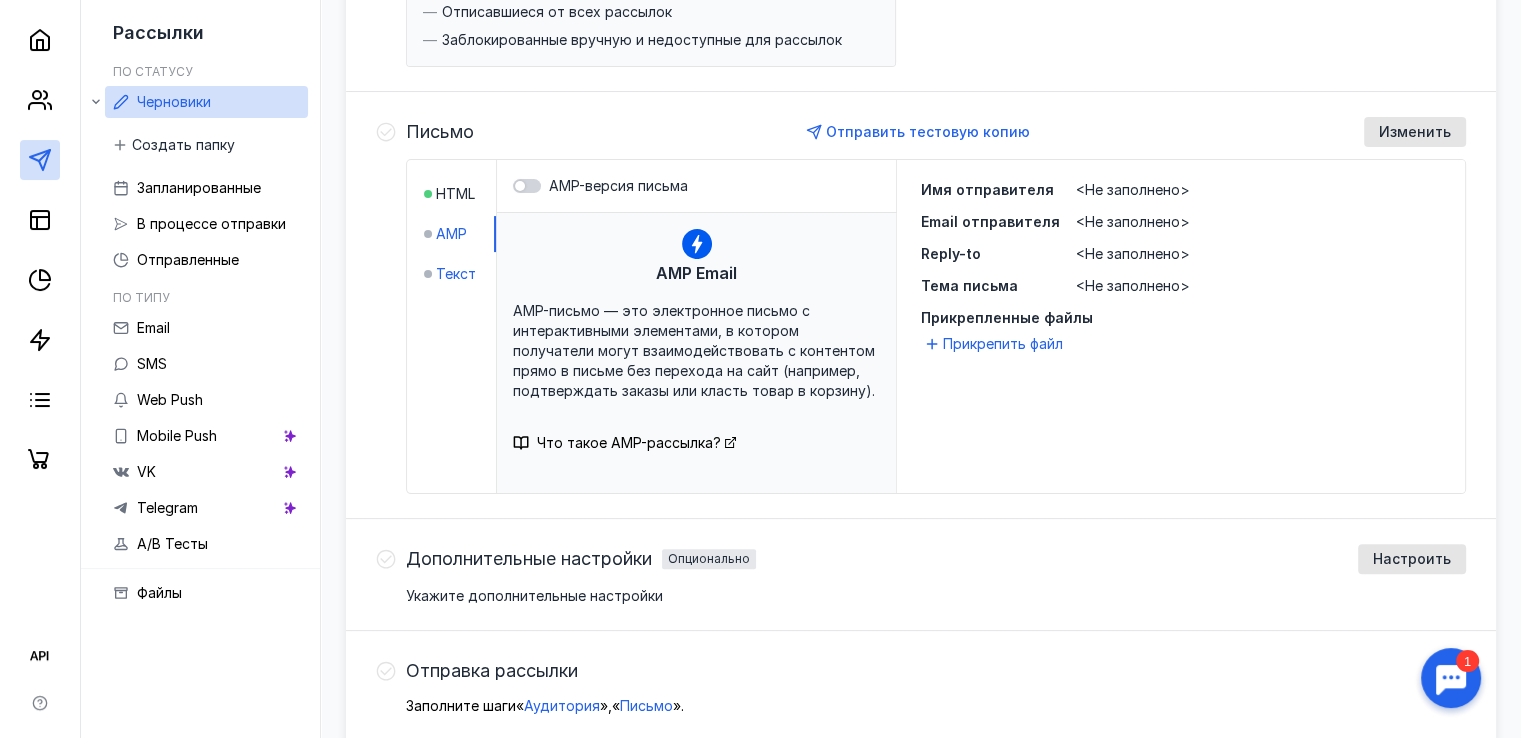 click on "Текст" at bounding box center [456, 274] 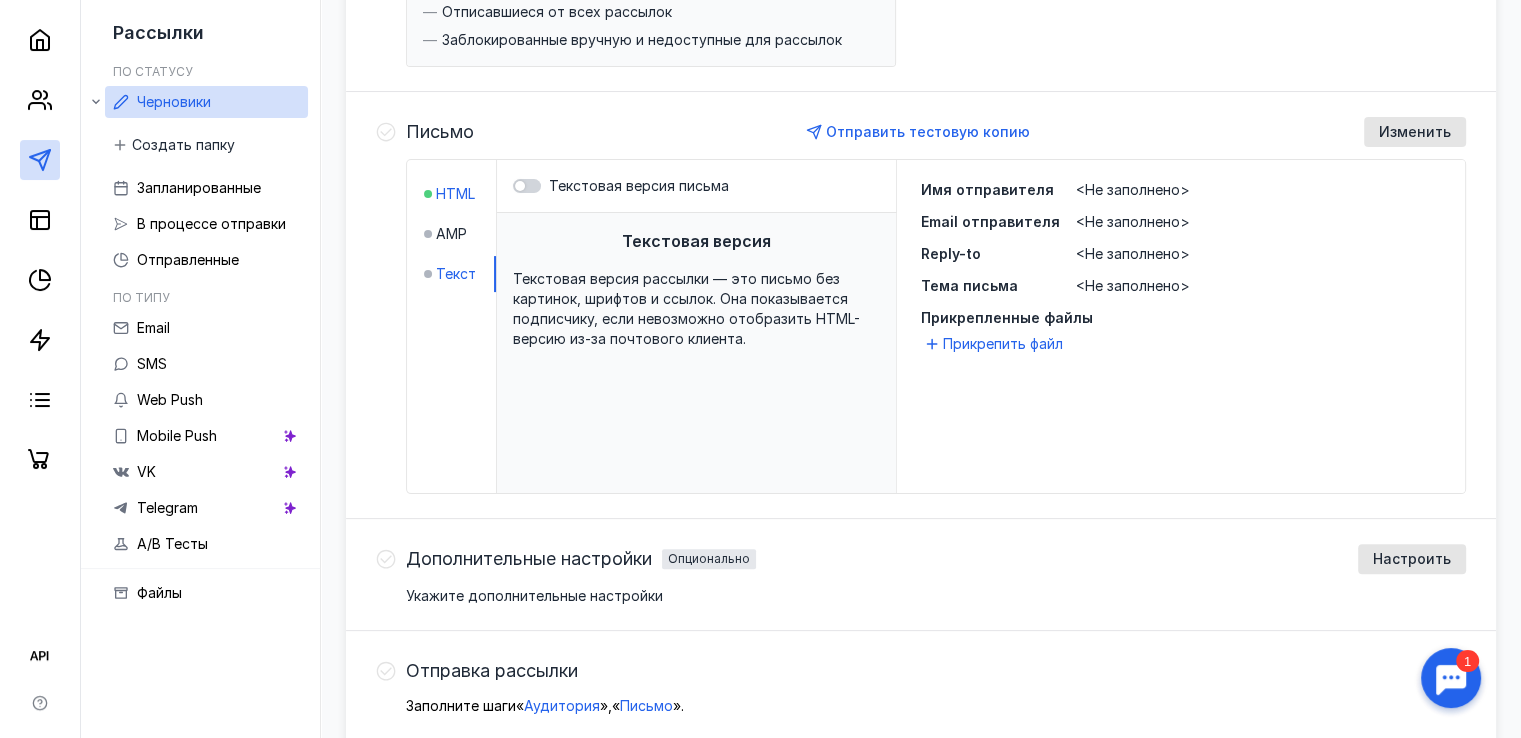 click on "HTML" at bounding box center [455, 194] 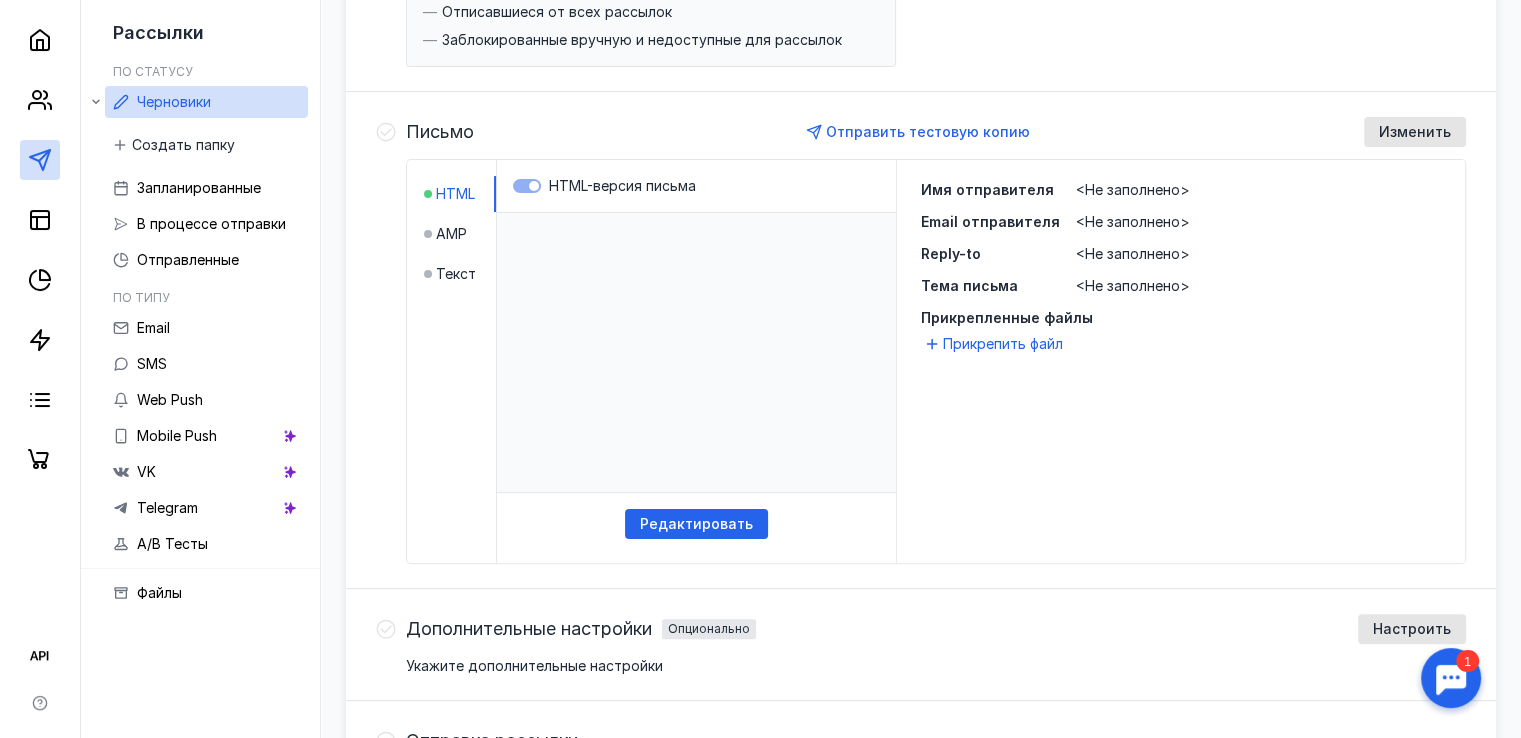scroll, scrollTop: 0, scrollLeft: 0, axis: both 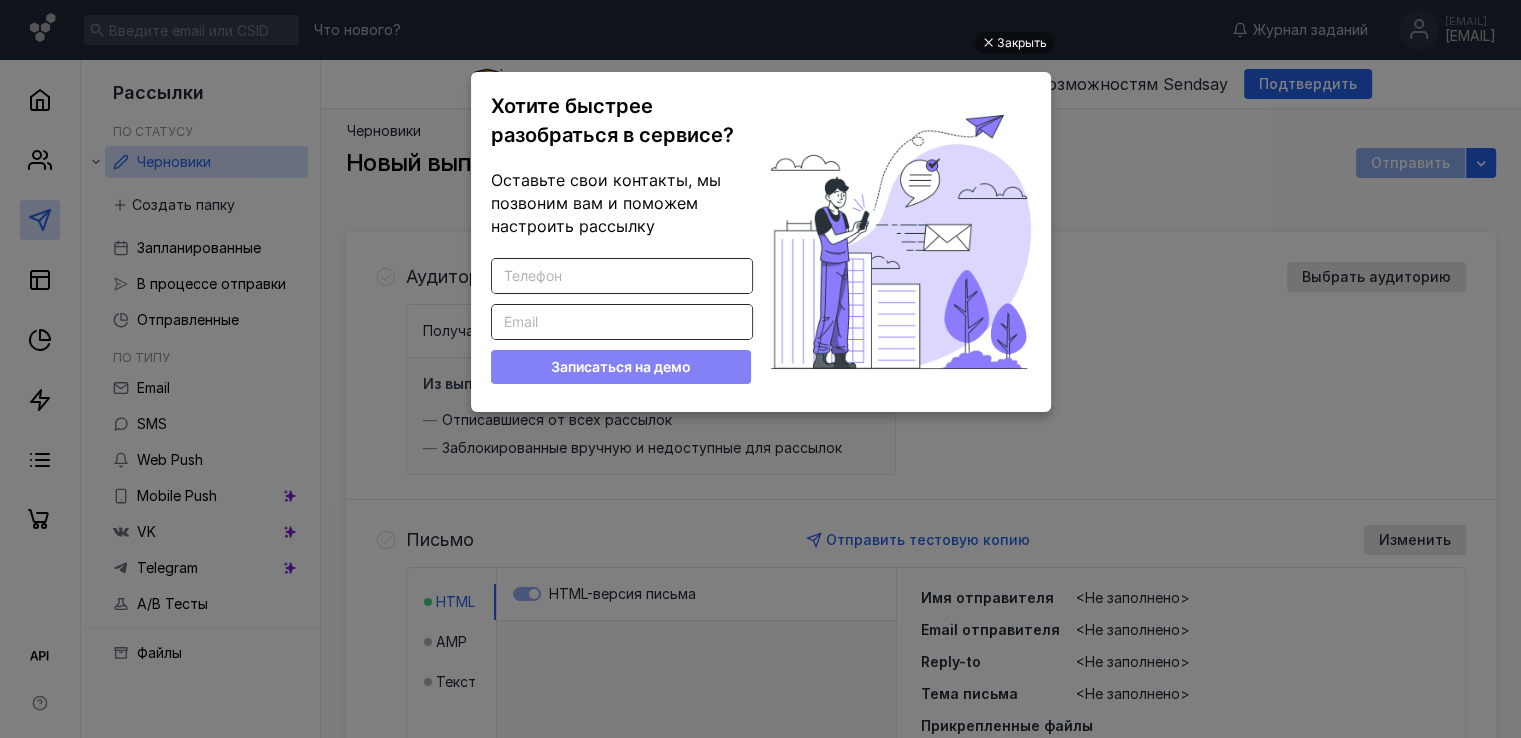 click on "Закрыть
Хотите быстрее разобраться в сервисе? Оставьте свои контакты, мы позвоним вам и поможем настроить рассылку Введите корректный телефон Введите корректный Email
Записаться на демо" at bounding box center [760, 371] 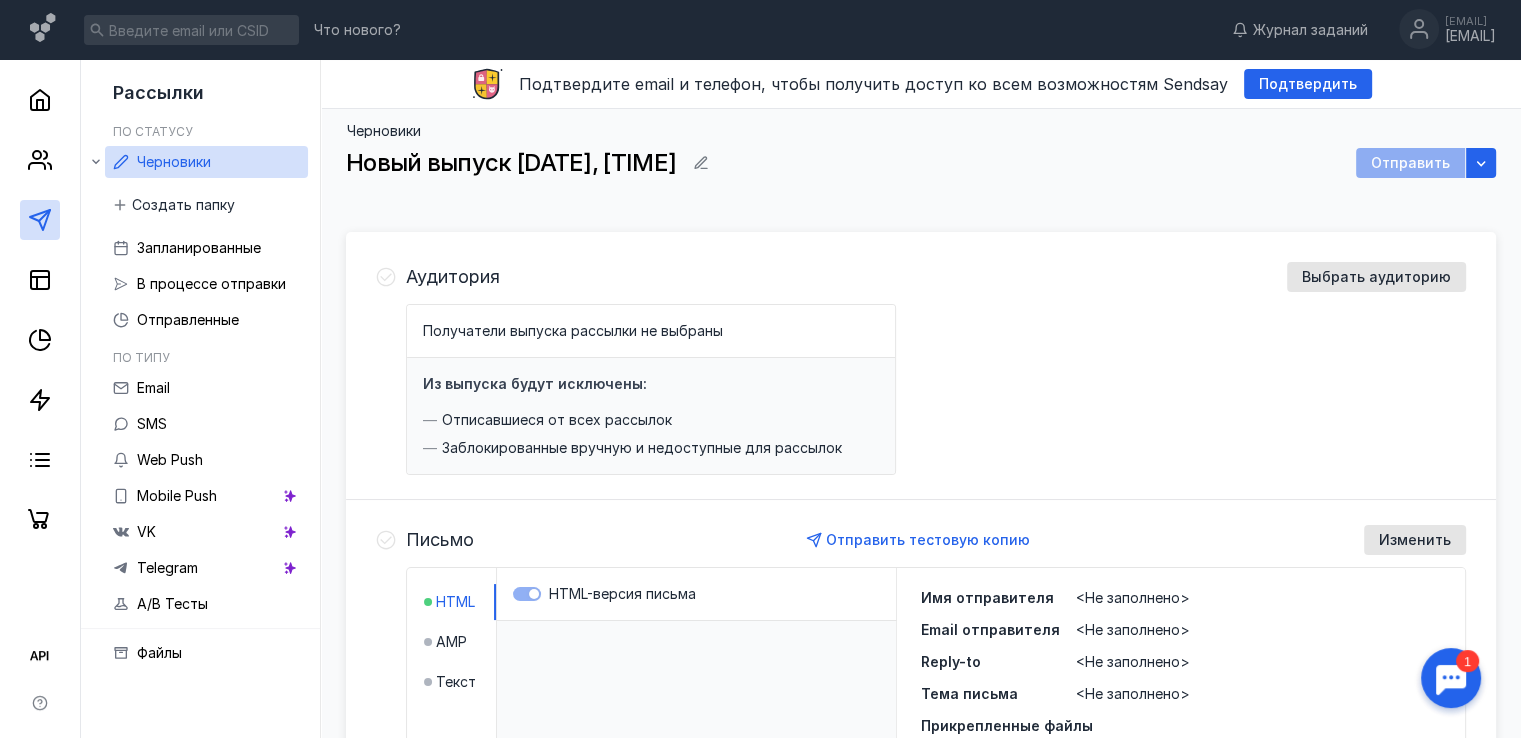 scroll, scrollTop: 0, scrollLeft: 0, axis: both 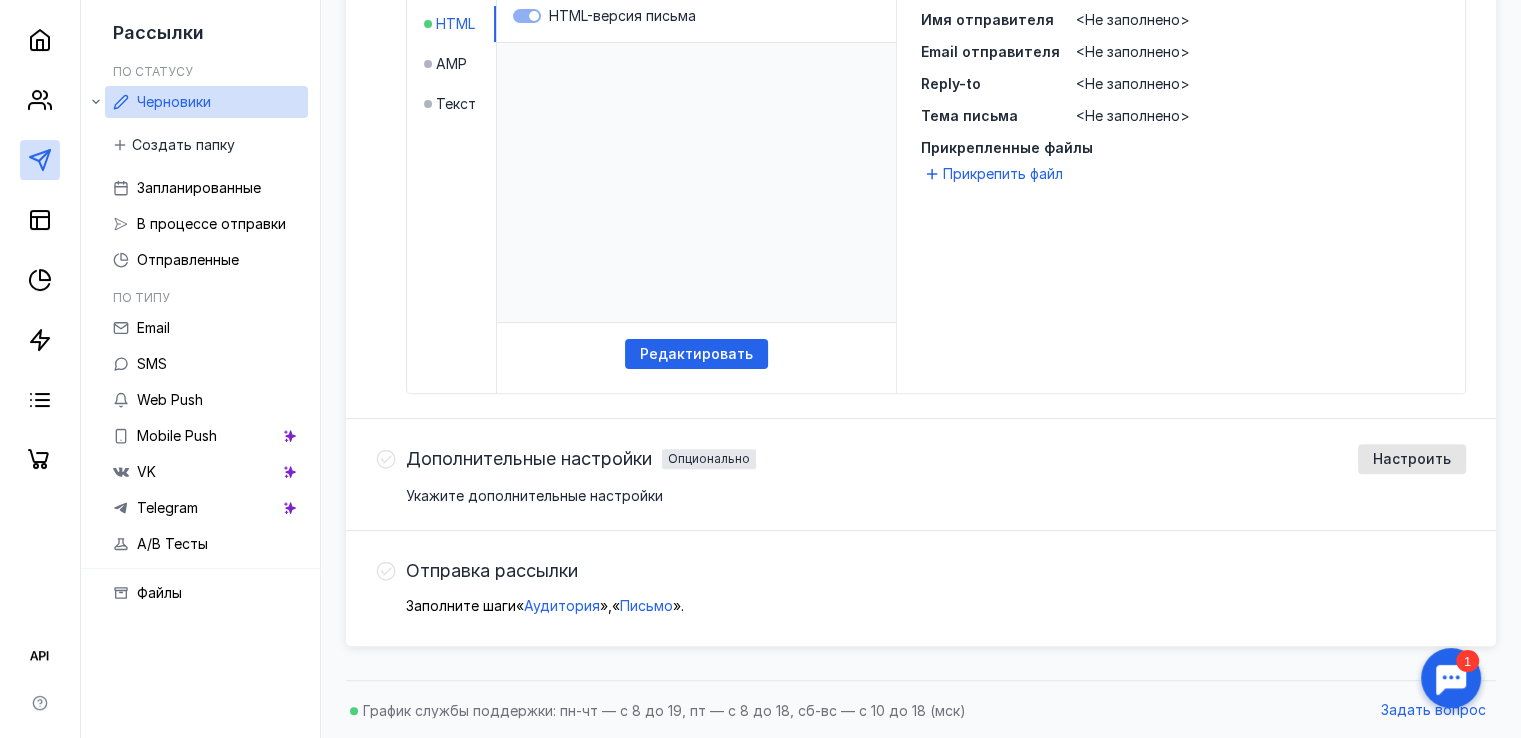 click 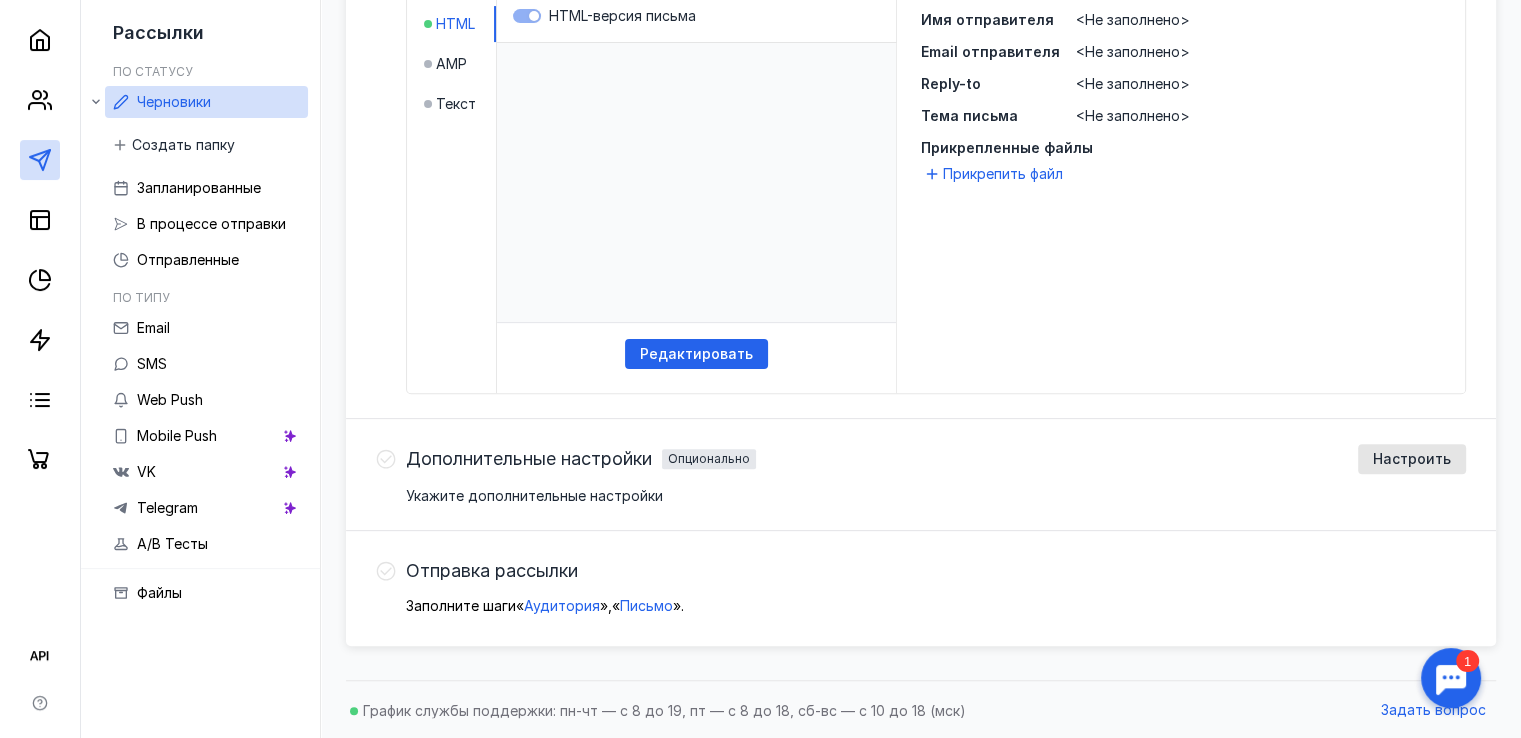 click on "Опционально" at bounding box center [709, 459] 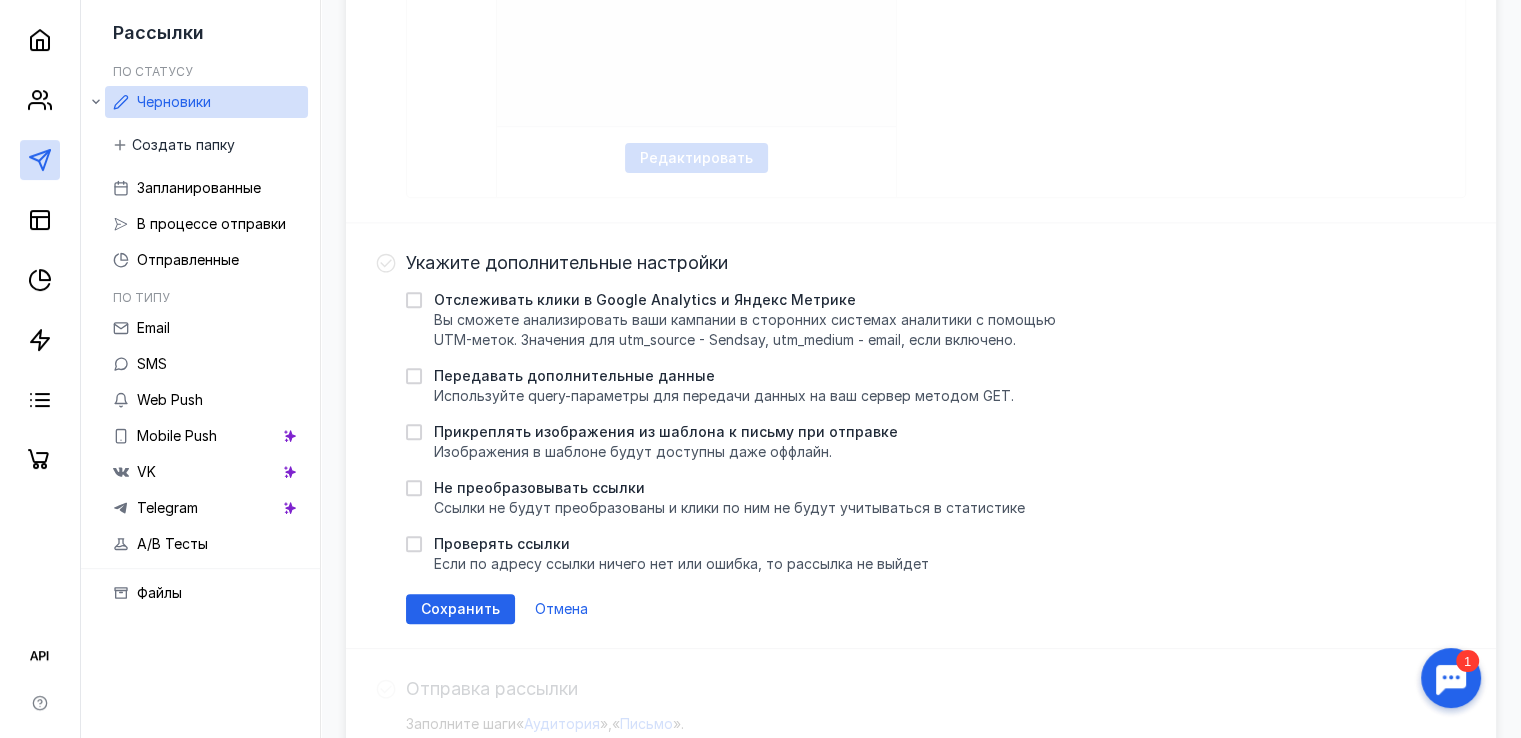 scroll, scrollTop: 878, scrollLeft: 0, axis: vertical 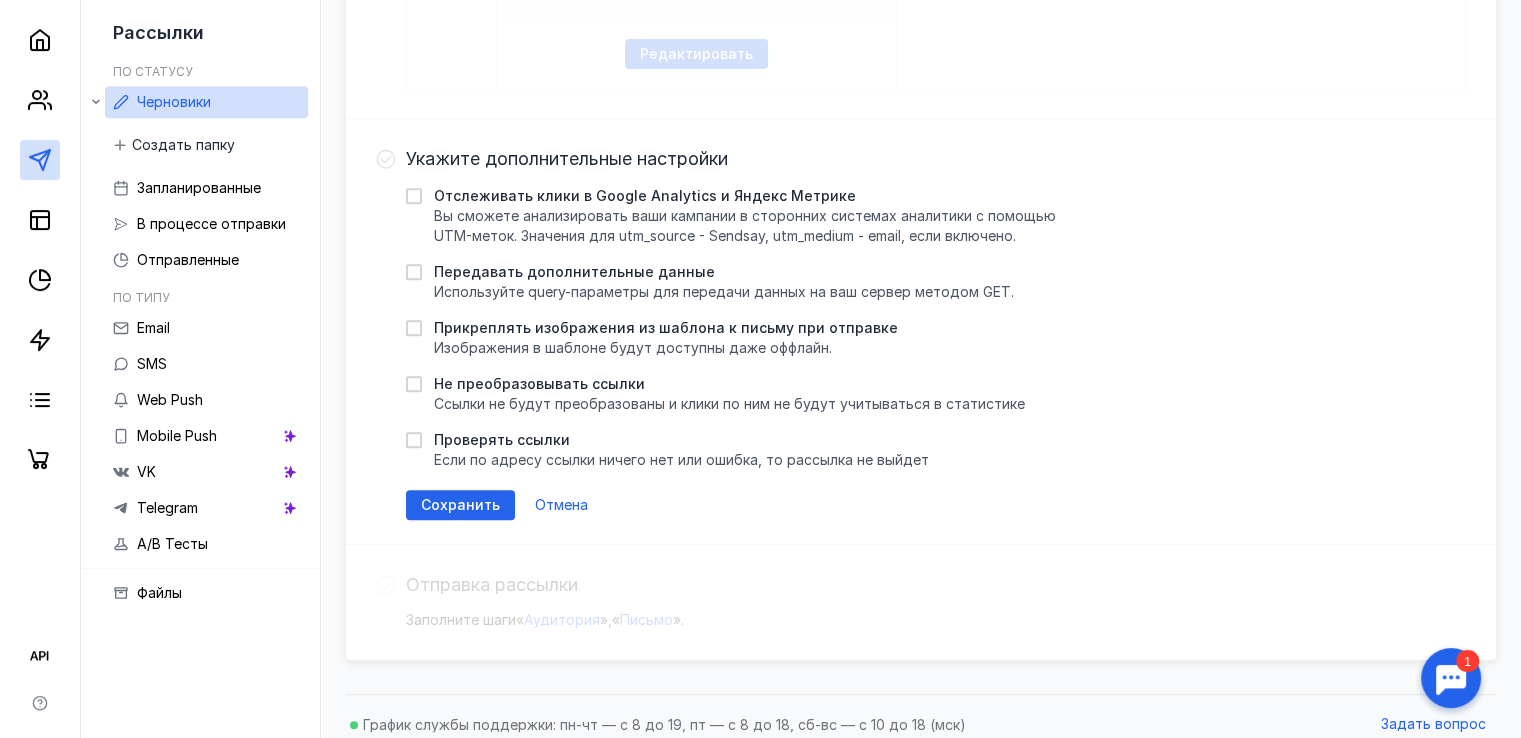 click on "Аудитория Выбрать аудиторию Получатели выпуска рассылки не выбраны Из выпуска будут исключены: Отписавшиеся от всех рассылок Заблокированные вручную и недоступные для рассылок Письмо Отправить тестовую копию Изменить HTML AMP Текст HTML-версия письма Редактировать Имя отправителя <Не заполнено> Email отправителя <Не заполнено> Reply-to <Не заполнено> Тема письма <Не заполнено> Прикрепленные файлы Прикрепить файл Укажите дополнительные настройки Отслеживать клики в Google Analytics и Яндекс Метрике Передавать дополнительные данные Не преобразовывать ссылки Отмена" at bounding box center (921, 7) 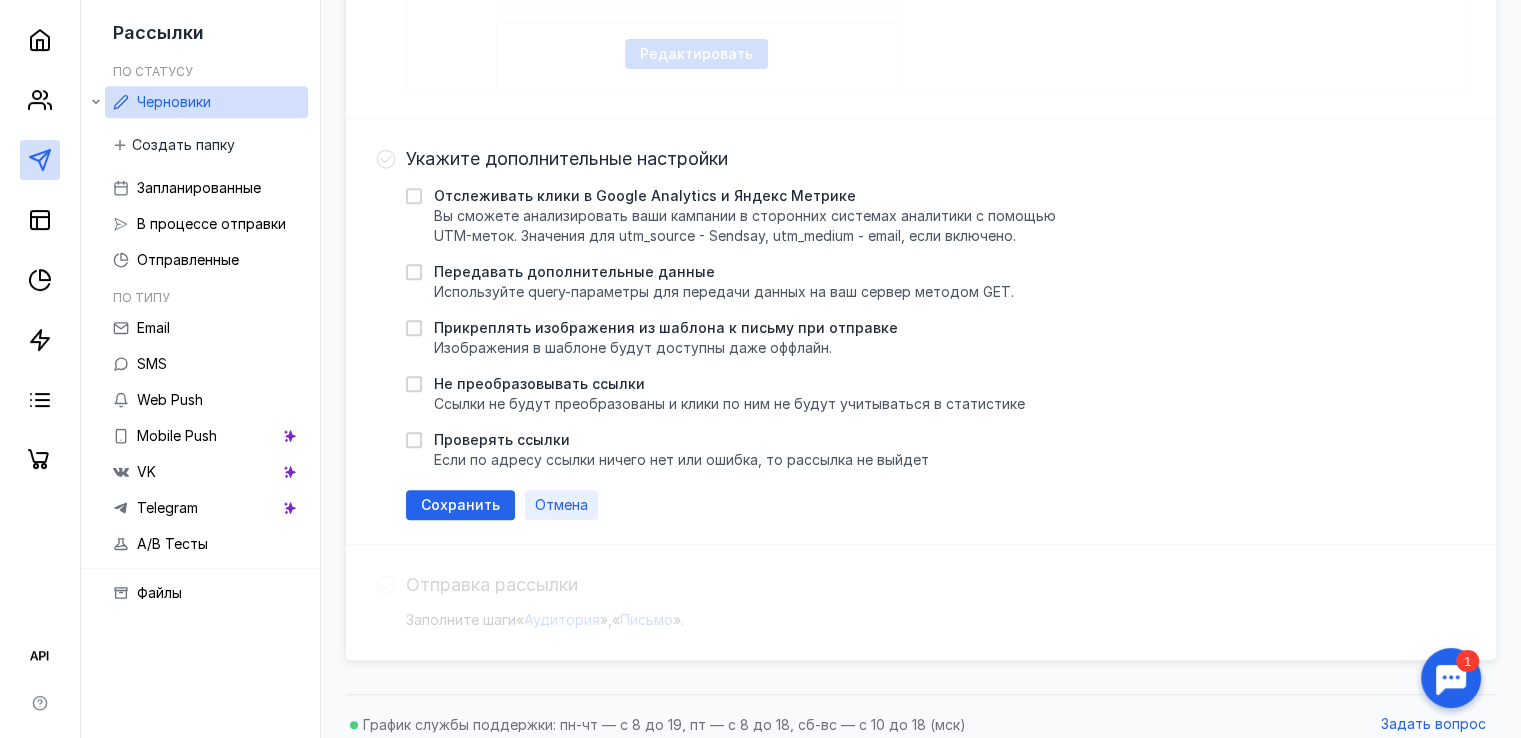 click on "Отмена" at bounding box center (561, 505) 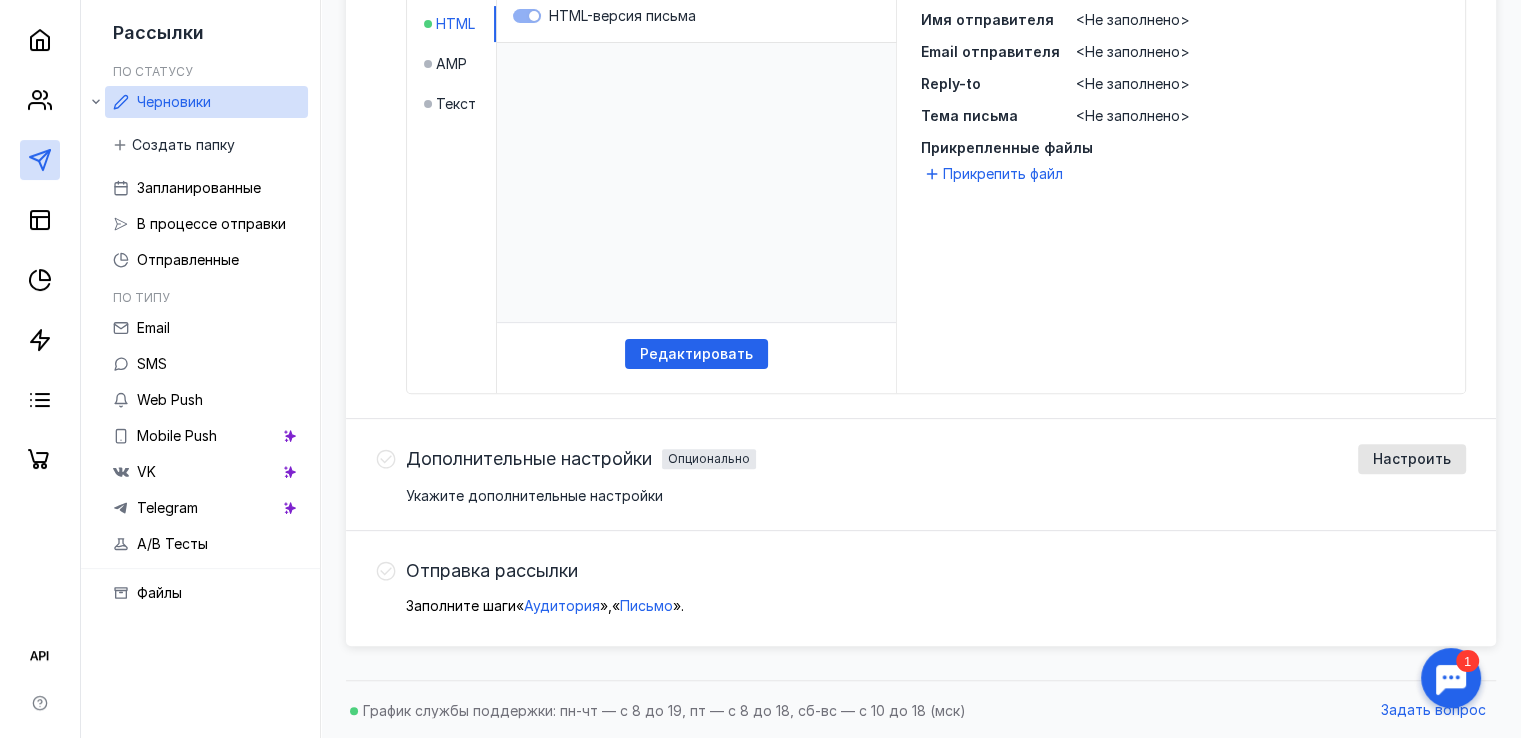 click on "Отправка рассылки" at bounding box center [492, 571] 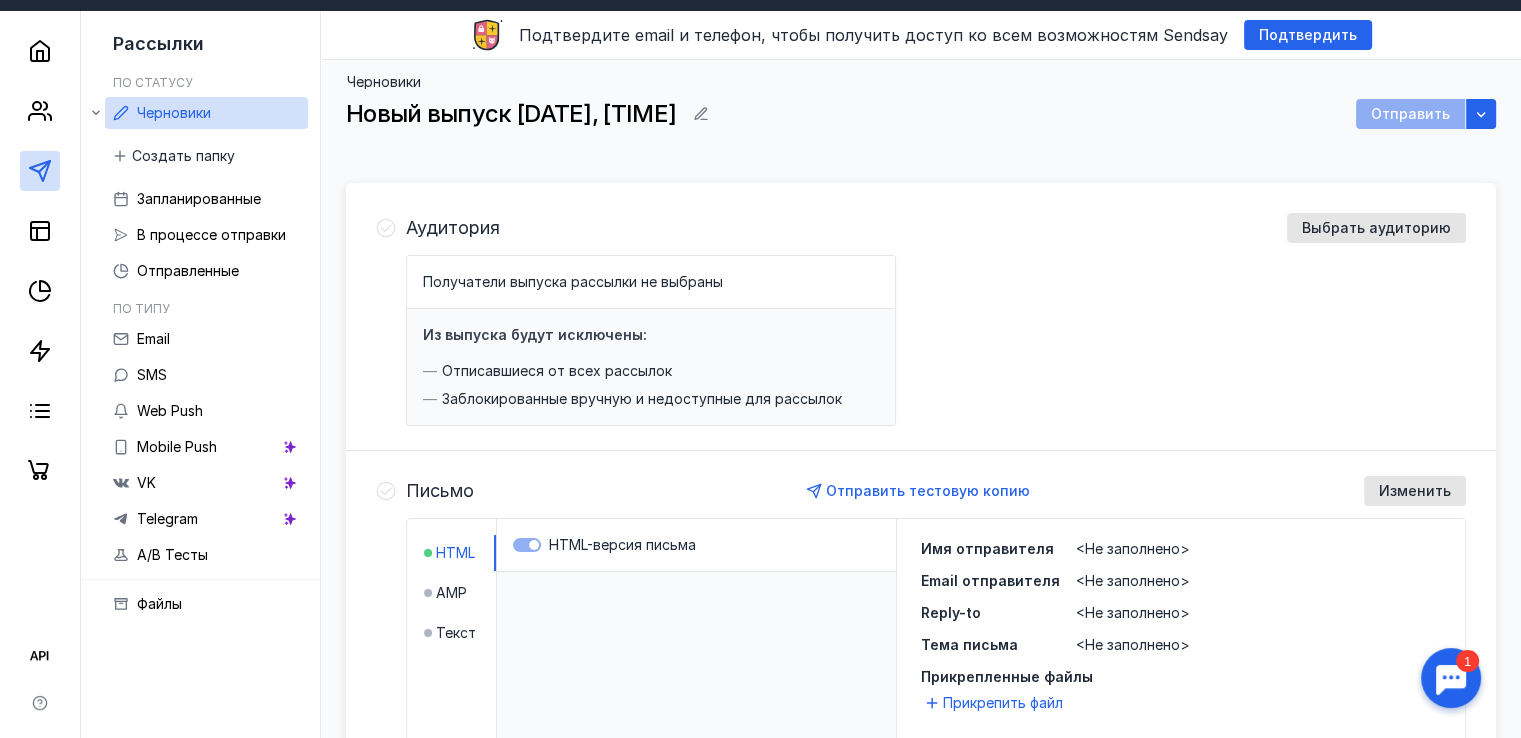 scroll, scrollTop: 0, scrollLeft: 0, axis: both 